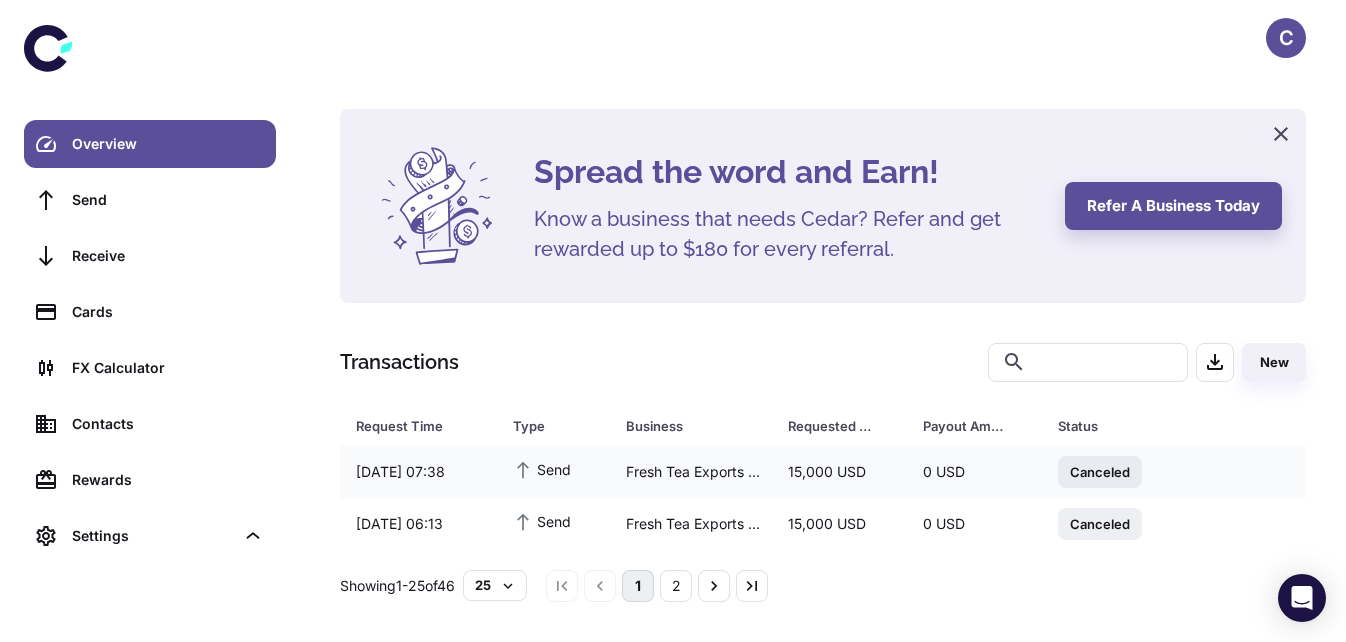 scroll, scrollTop: 11, scrollLeft: 0, axis: vertical 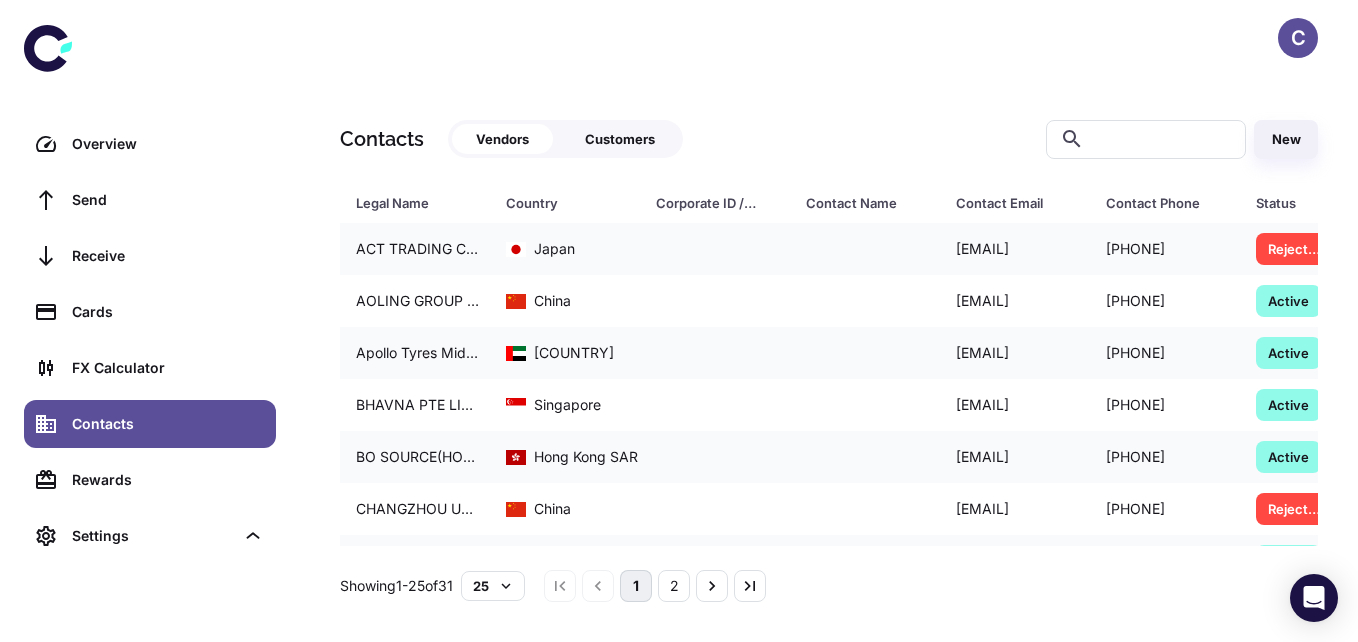 click on "New" at bounding box center (1286, 139) 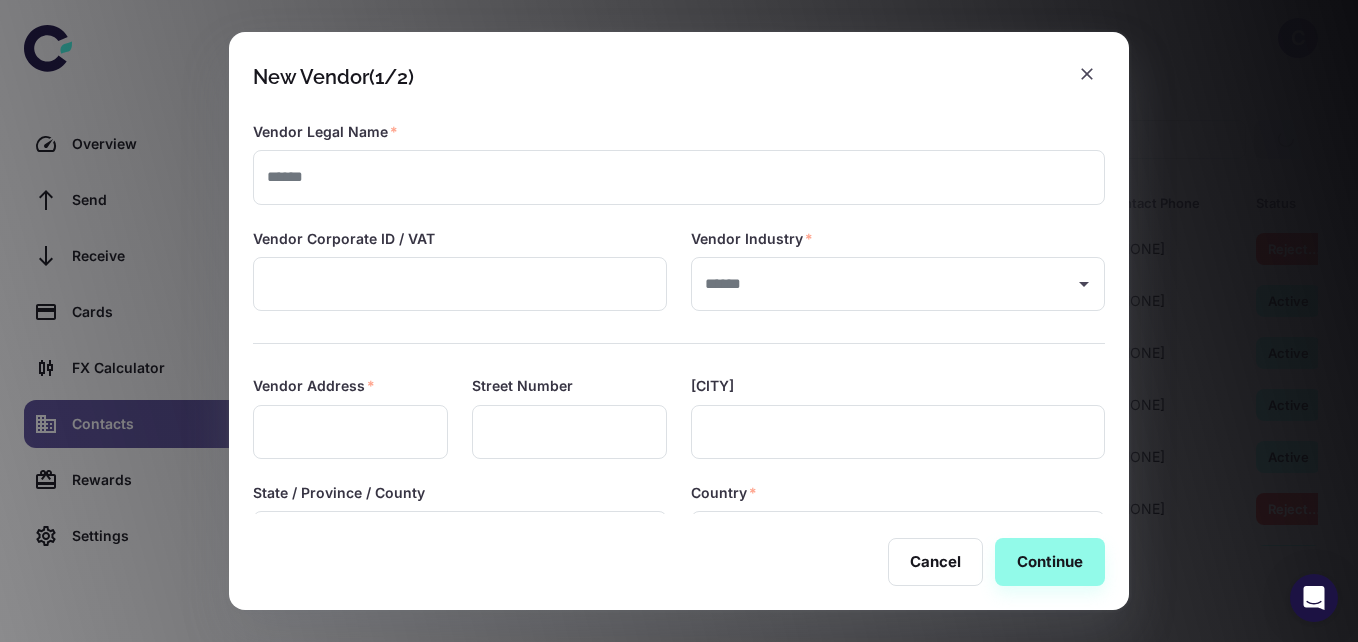 click at bounding box center (679, 177) 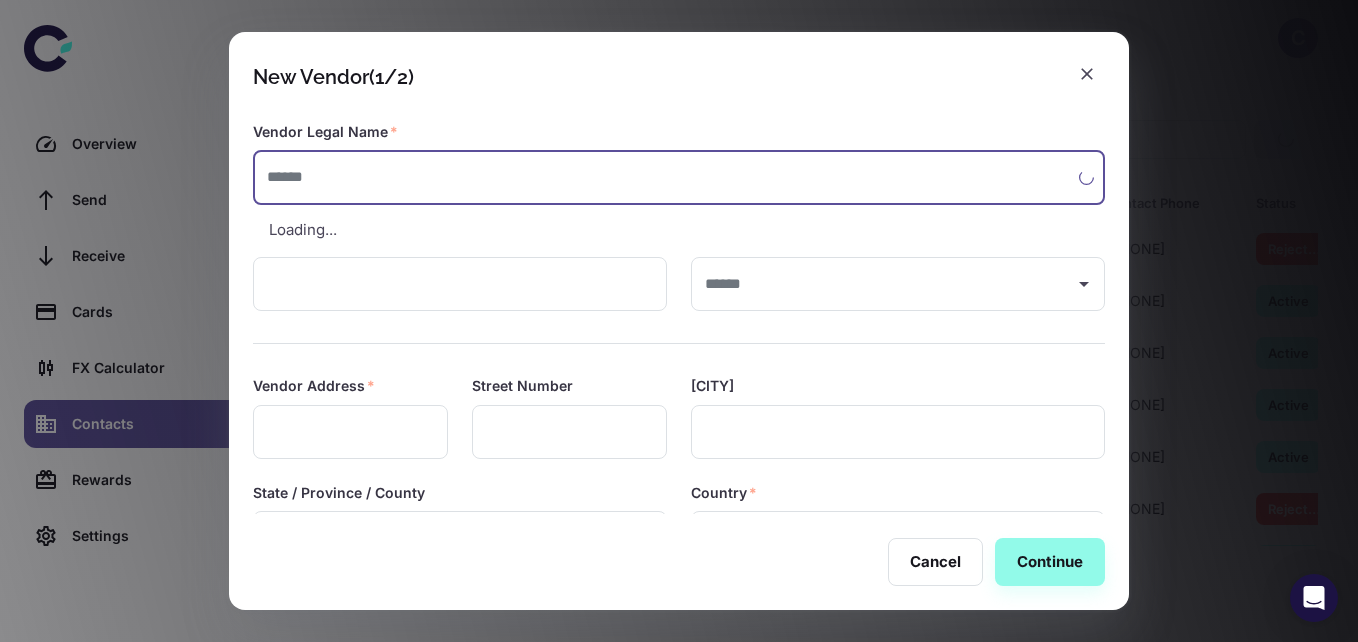paste on "**********" 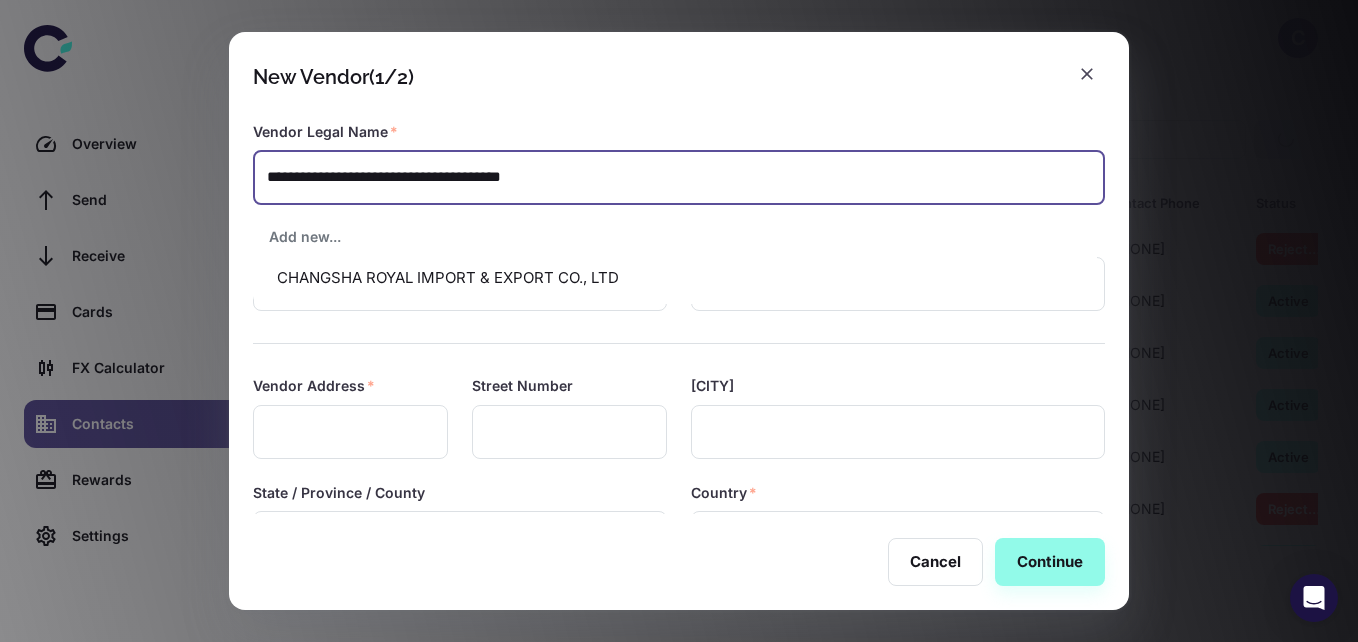 type on "**********" 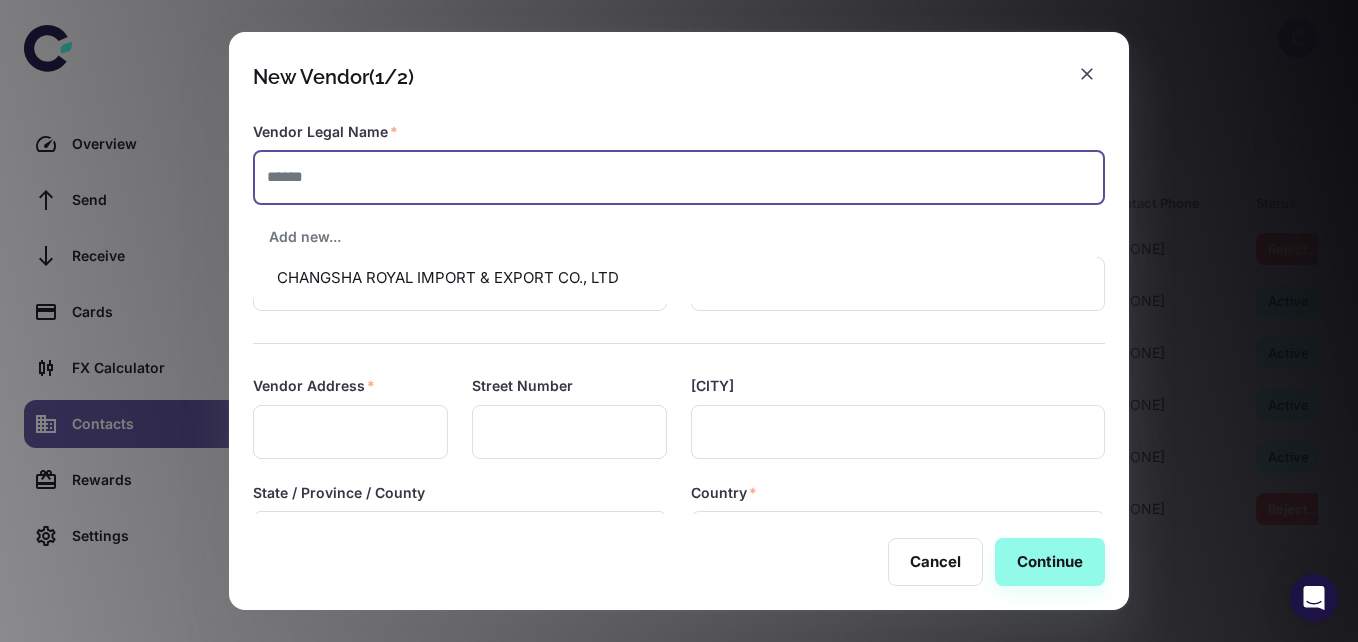 click at bounding box center [350, 432] 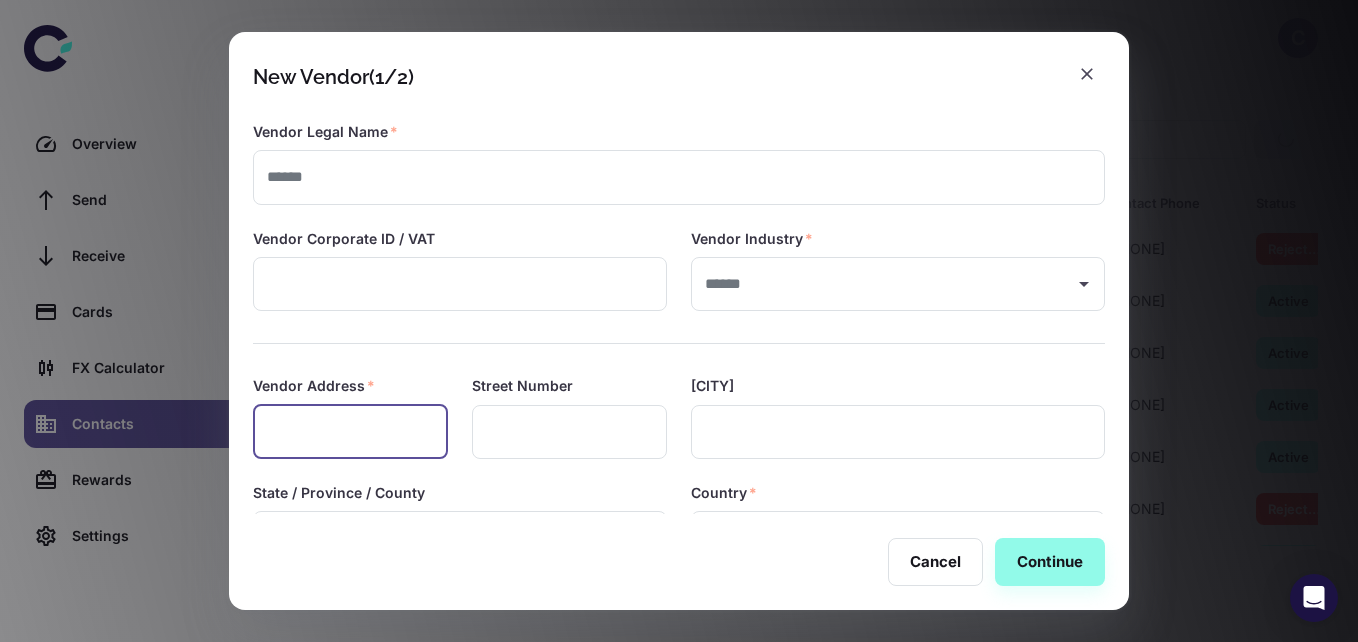 paste on "**********" 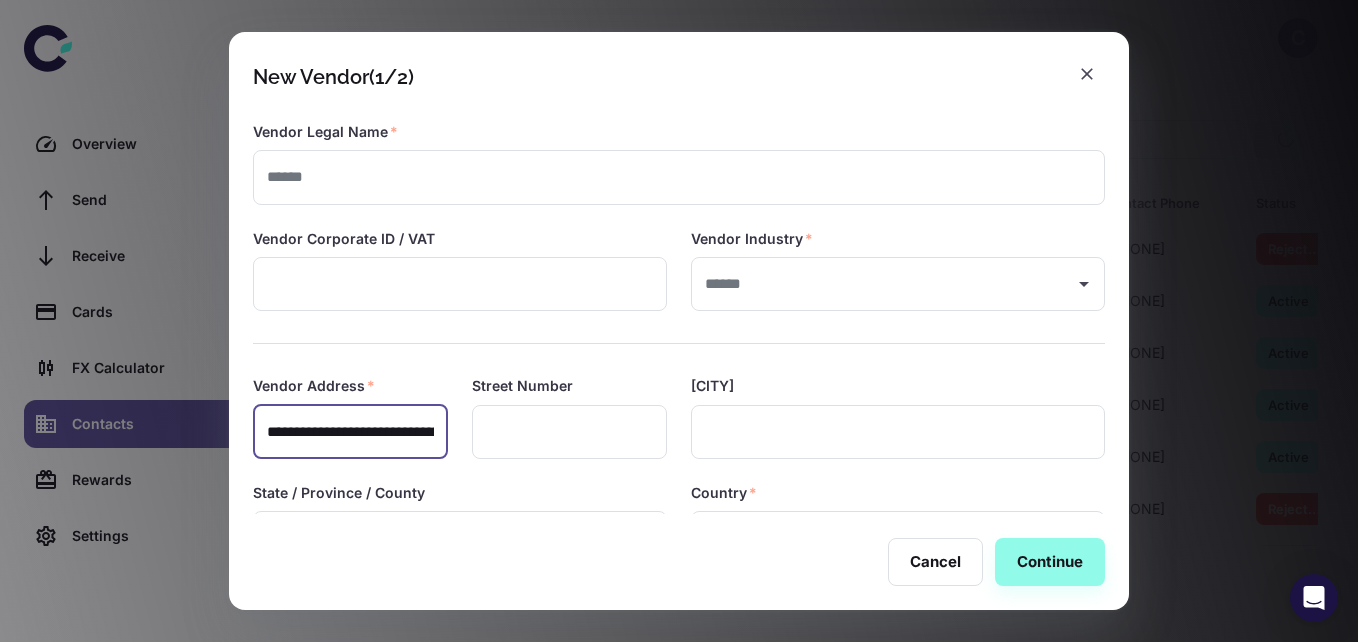 scroll, scrollTop: 0, scrollLeft: 323, axis: horizontal 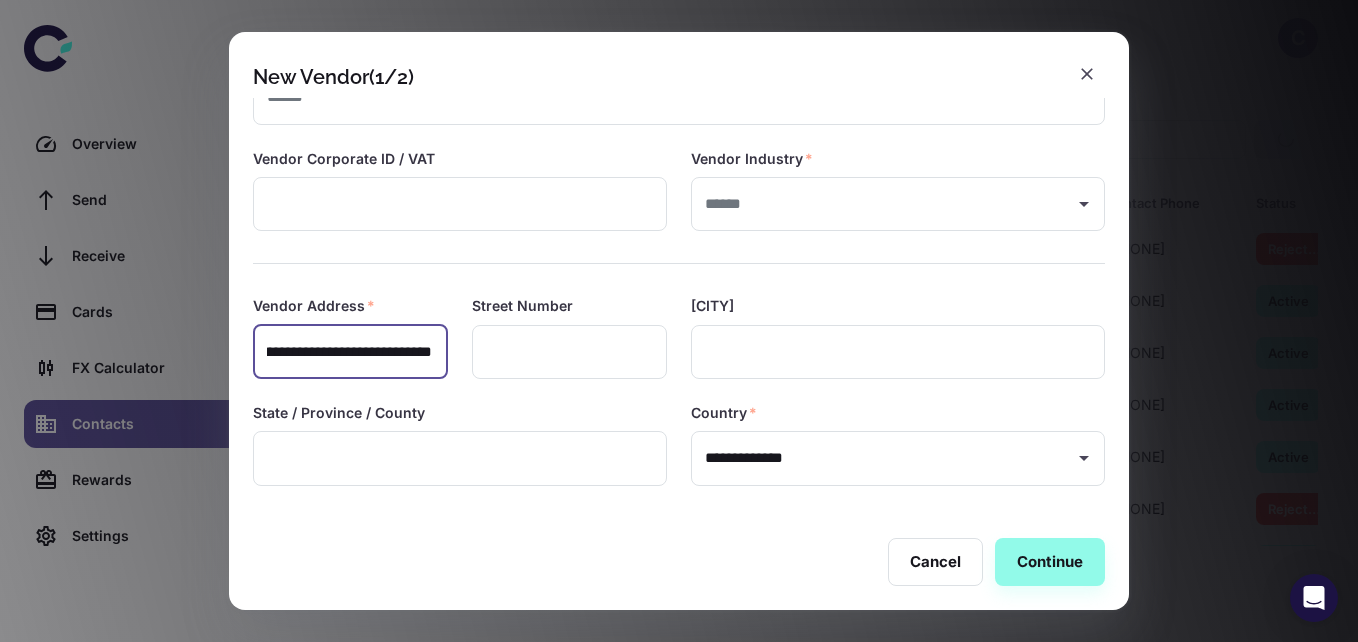 type on "**********" 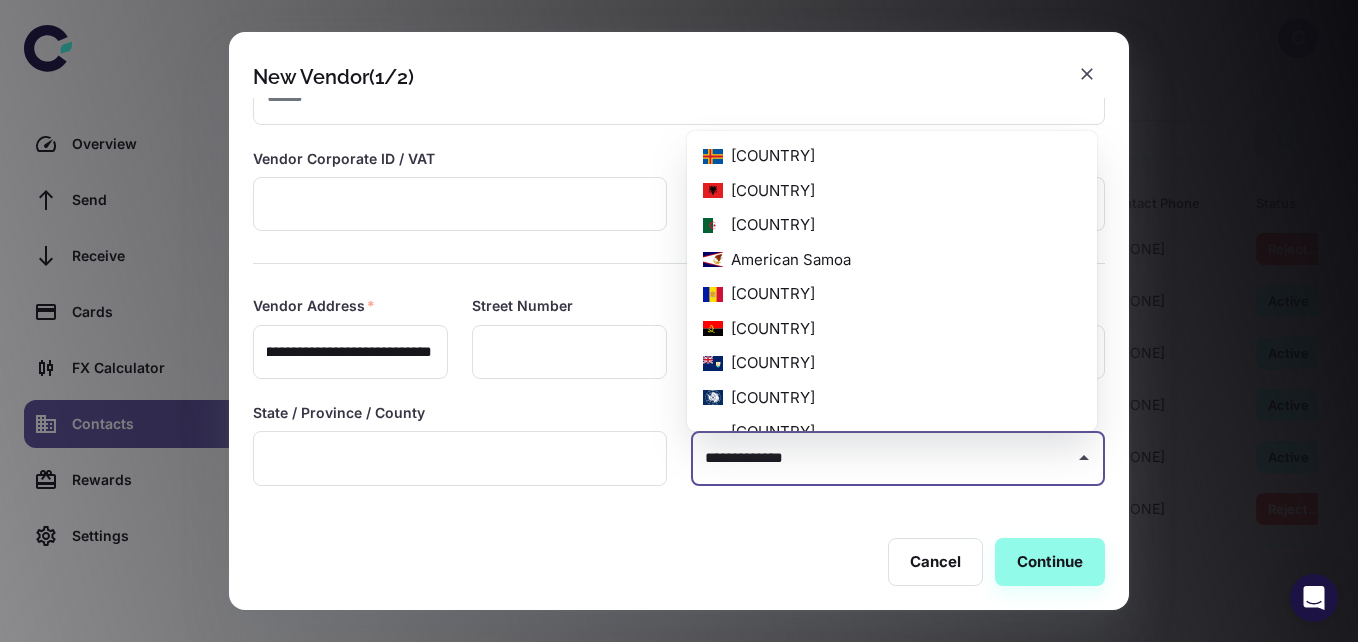 scroll, scrollTop: 0, scrollLeft: 0, axis: both 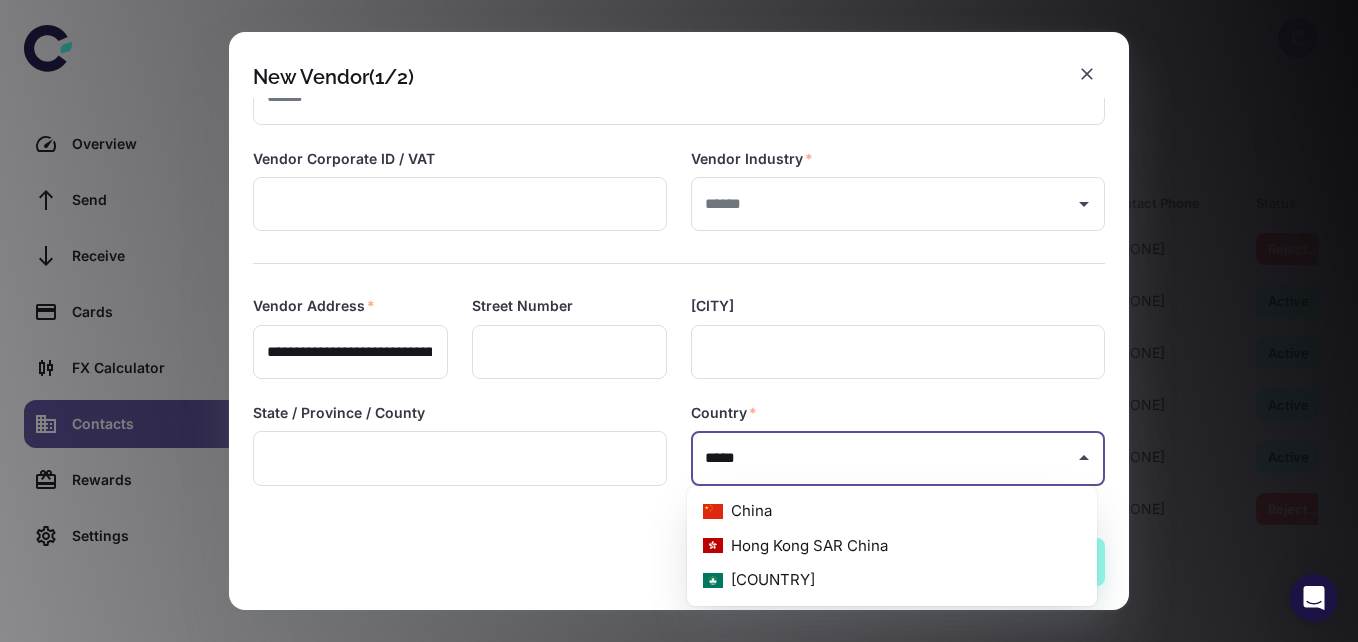 click on "China" at bounding box center [892, 511] 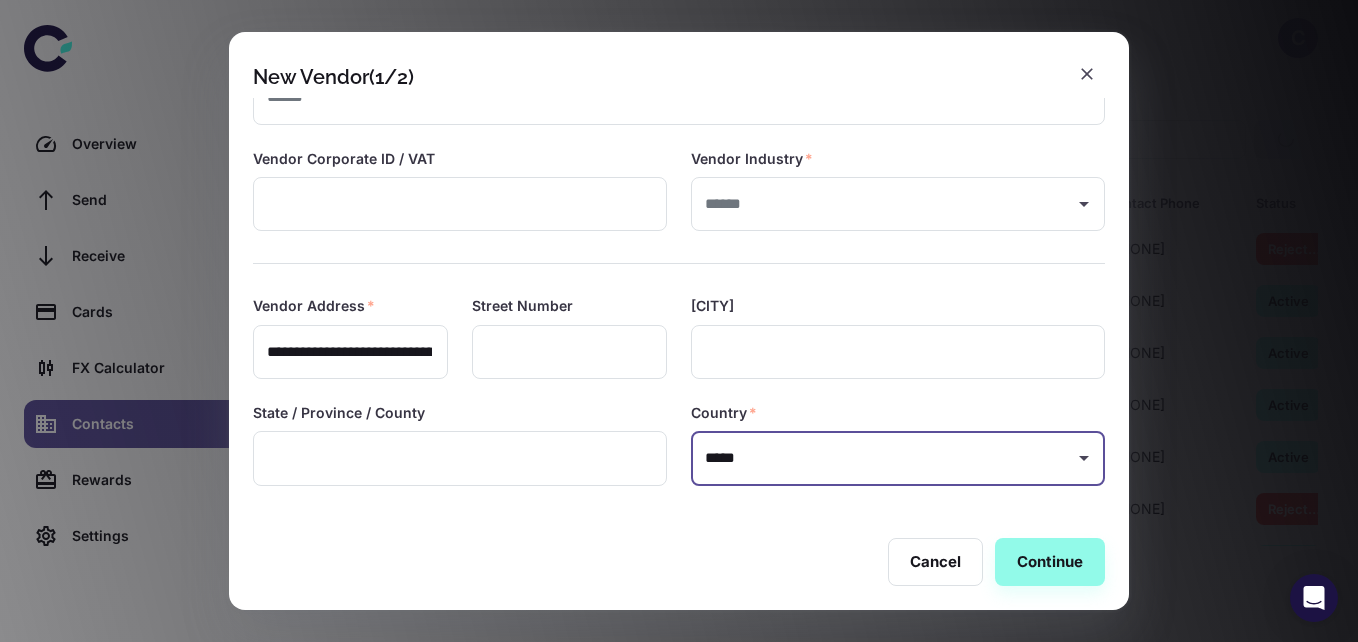 type on "*****" 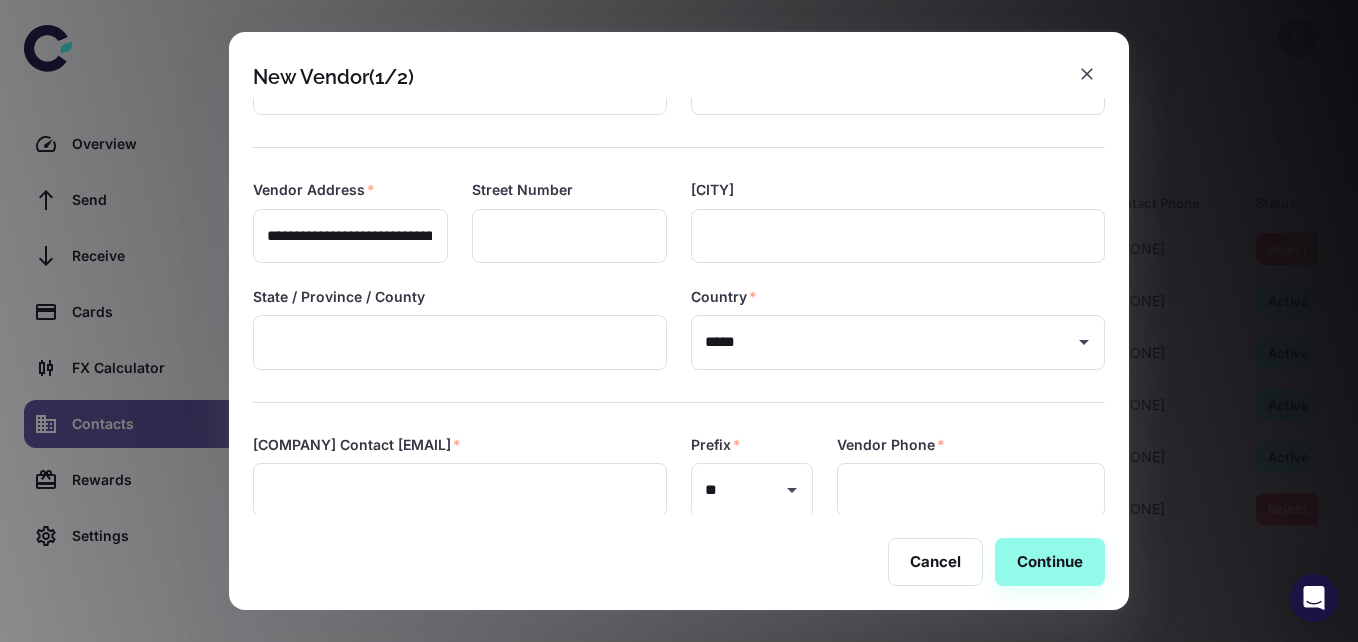 scroll, scrollTop: 223, scrollLeft: 0, axis: vertical 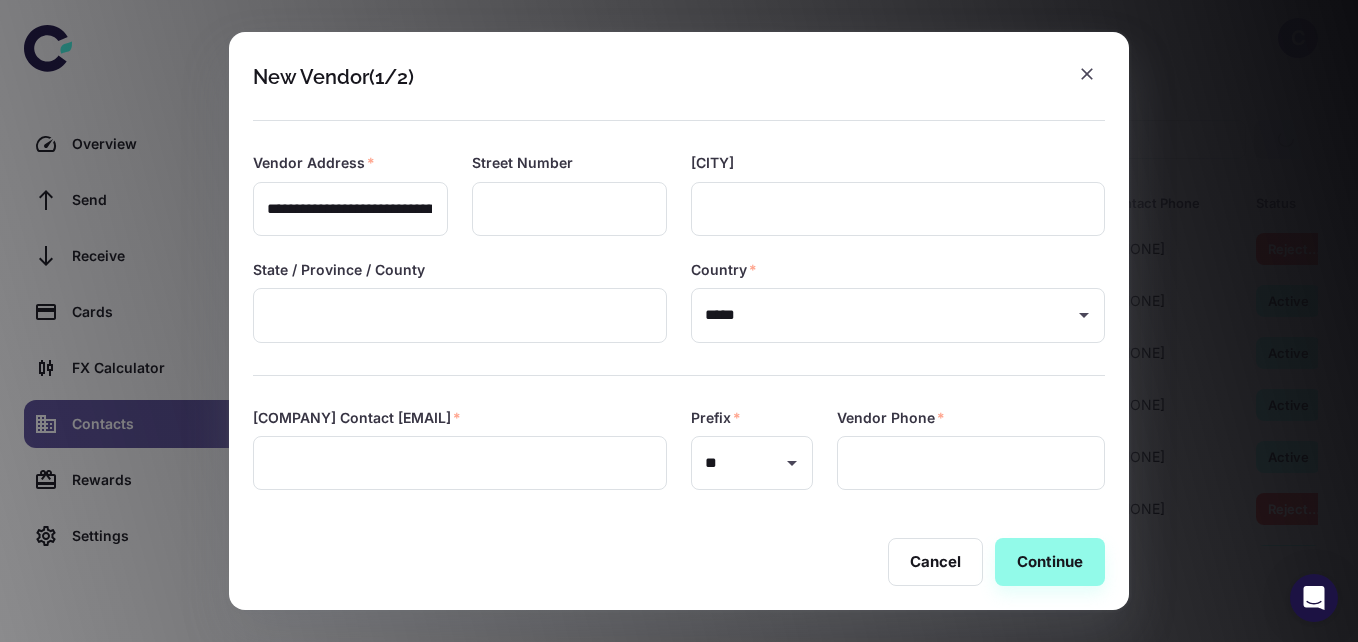 click at bounding box center [460, 463] 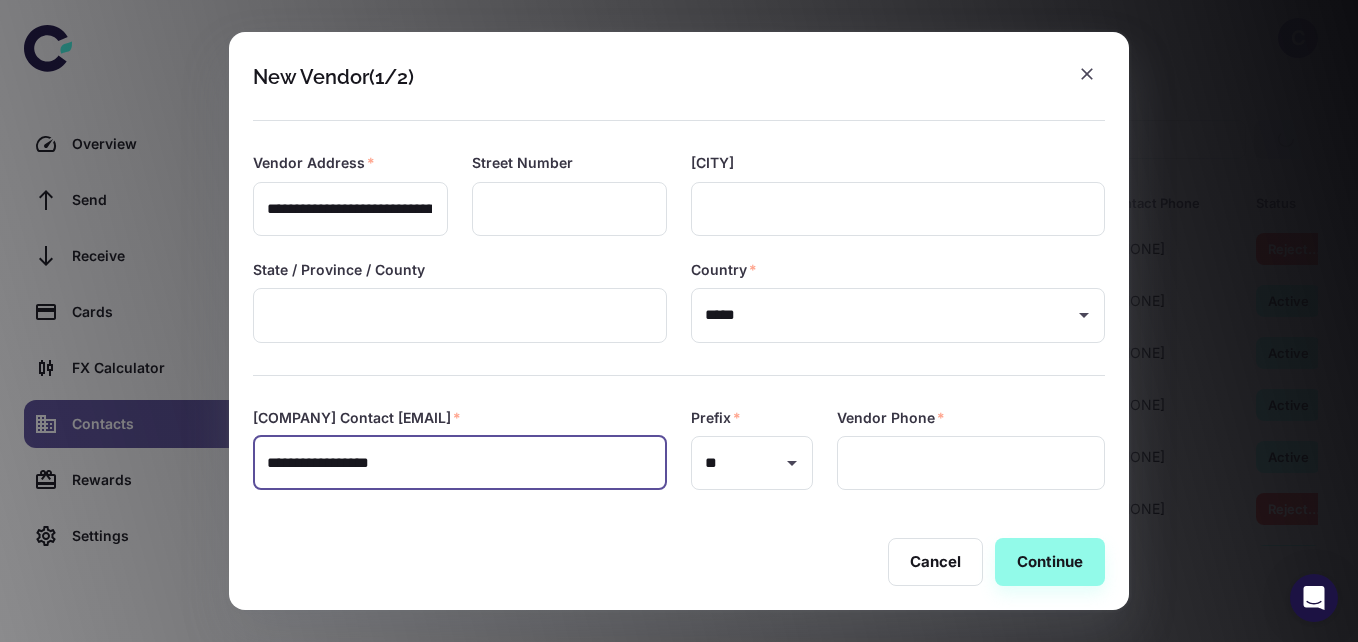 type on "**********" 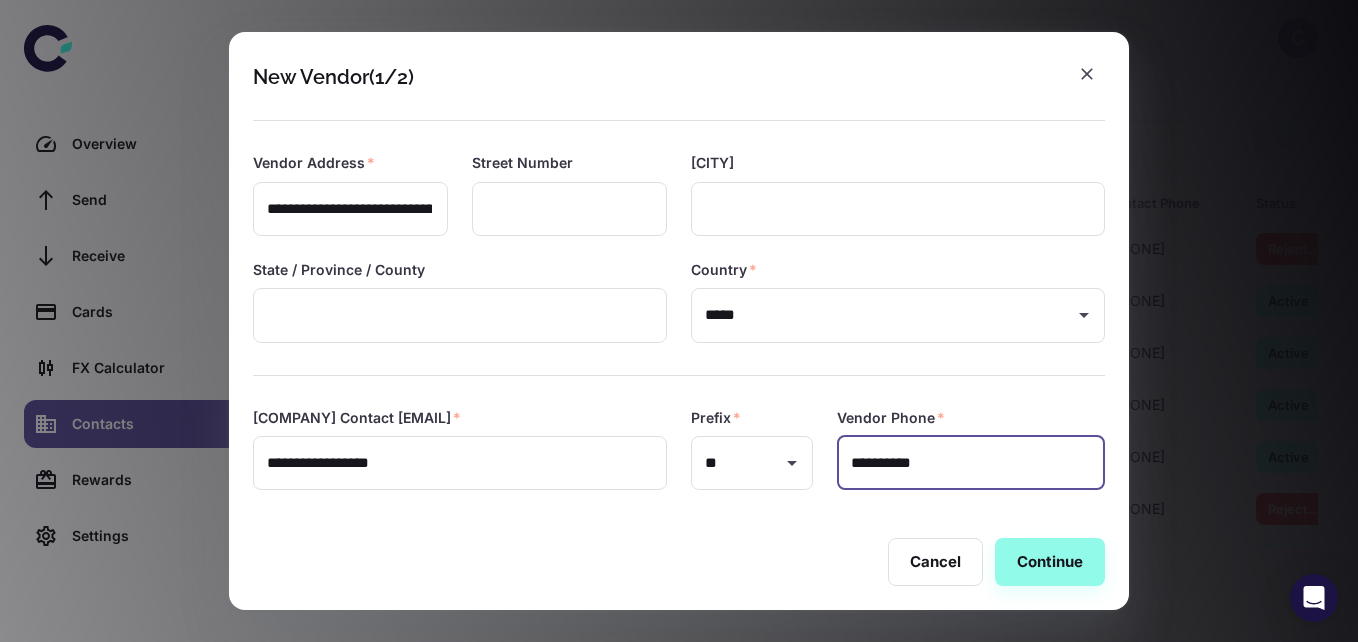 type on "**********" 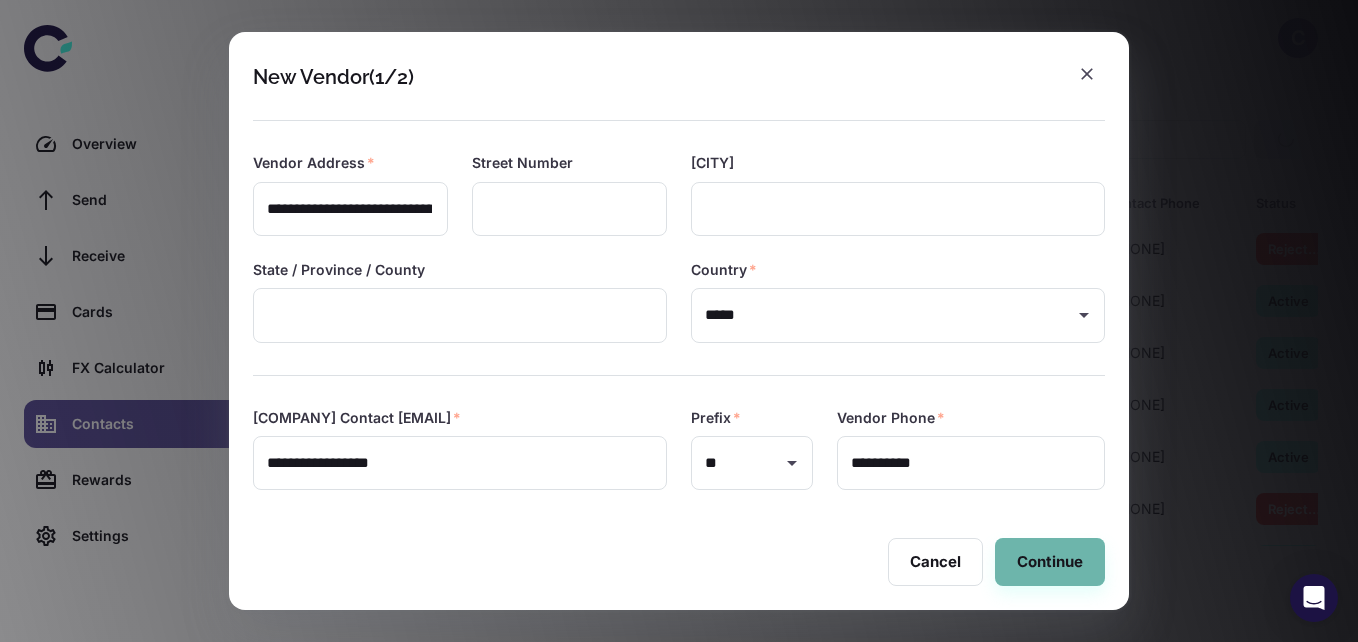 click on "Continue" at bounding box center (1050, 562) 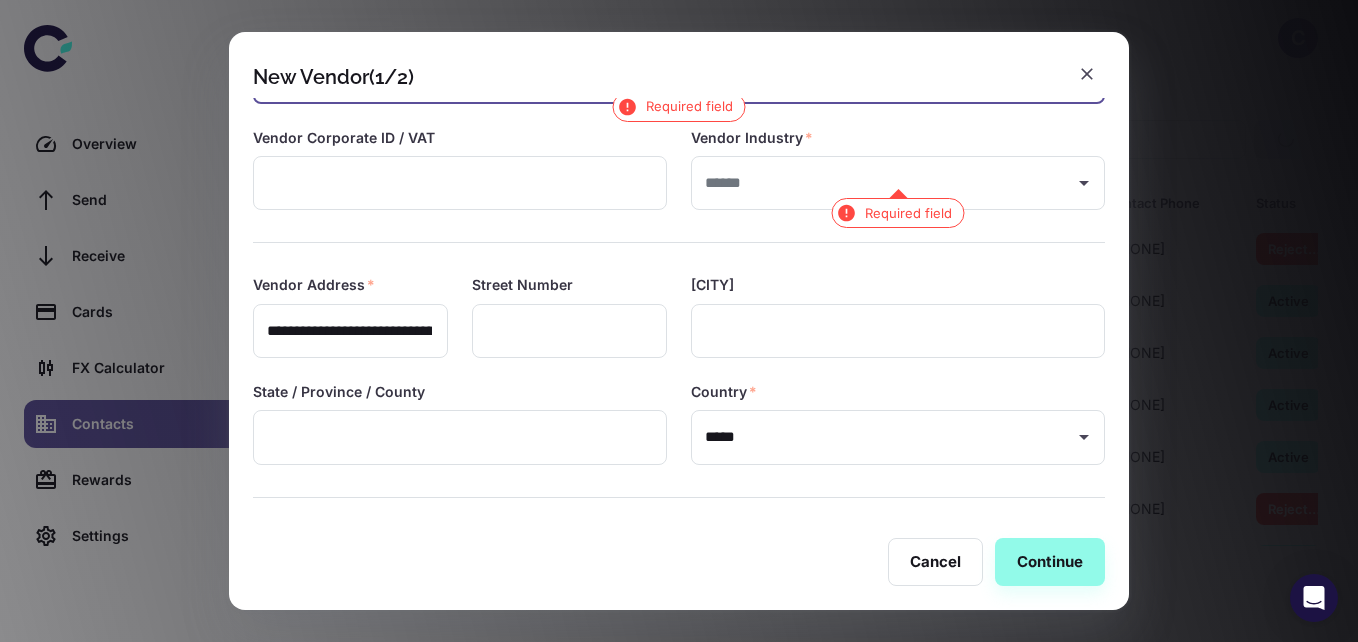 scroll, scrollTop: 0, scrollLeft: 0, axis: both 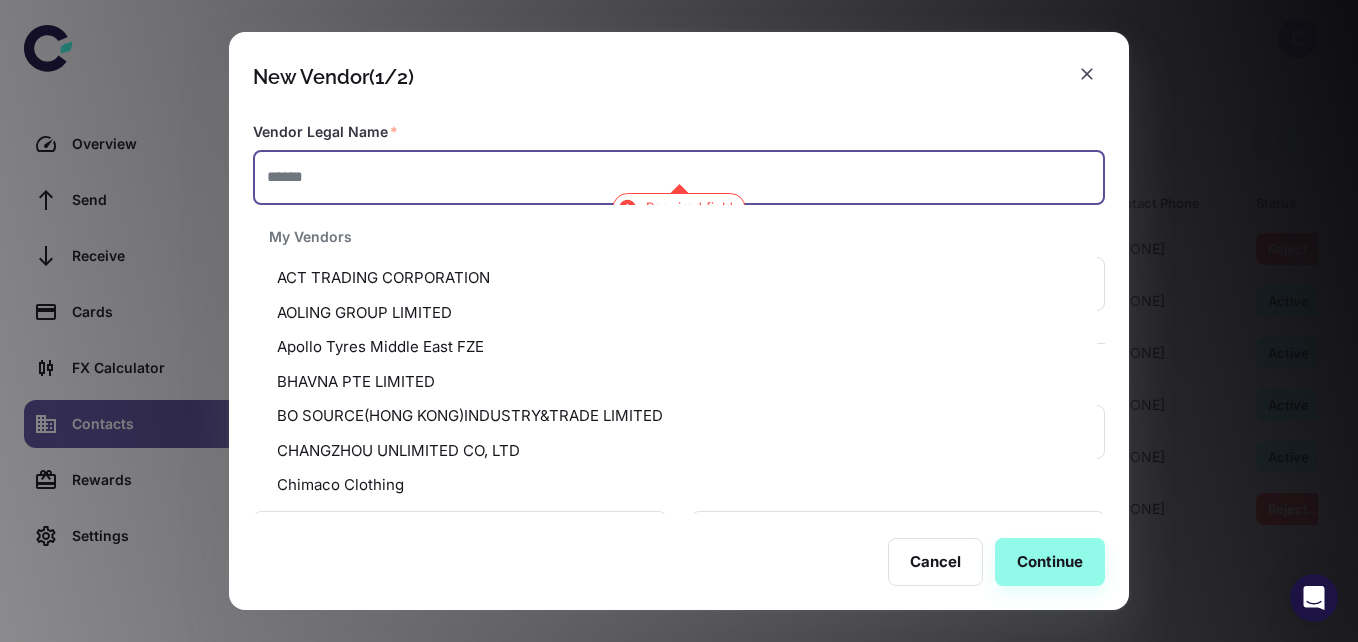 click at bounding box center [679, 177] 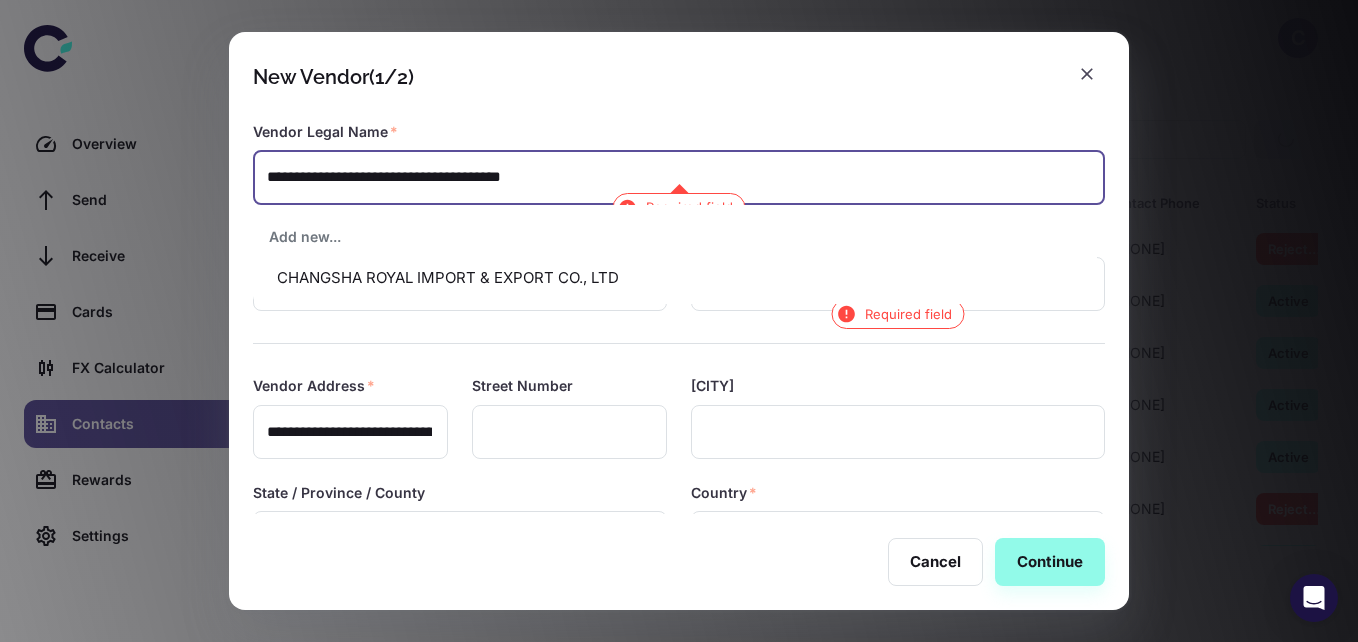 click on "CHANGSHA ROYAL IMPORT & EXPORT CO., LTD" at bounding box center (675, 278) 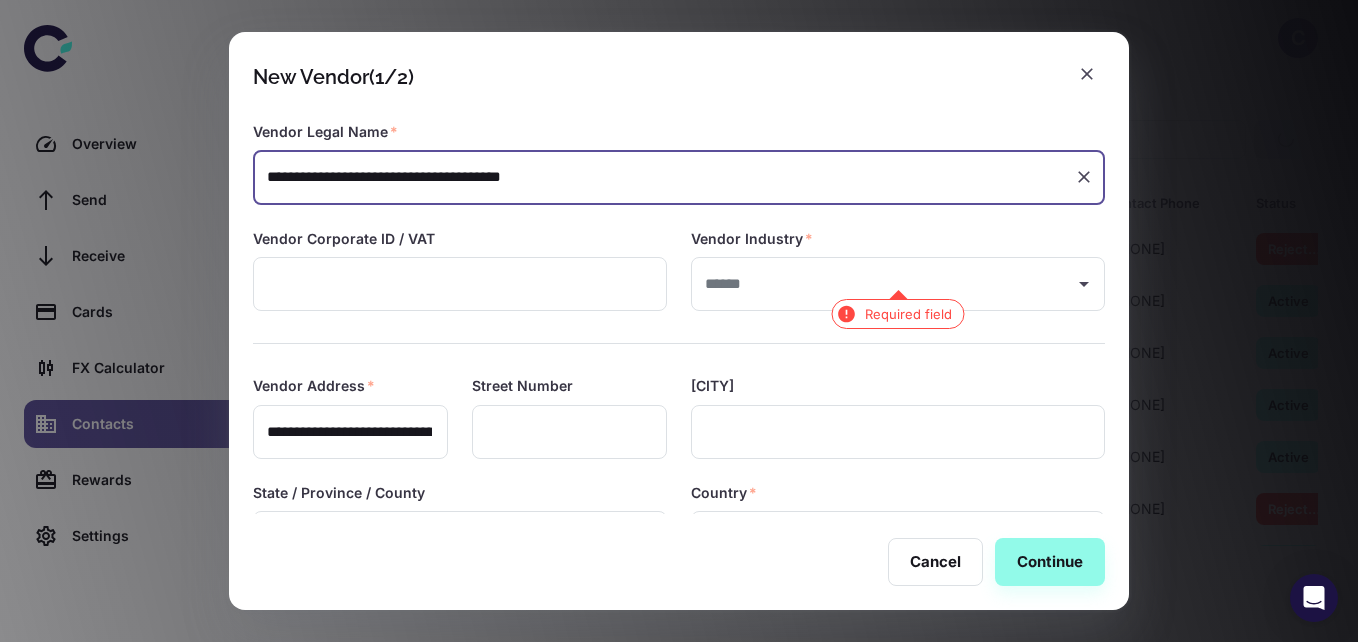 type on "**********" 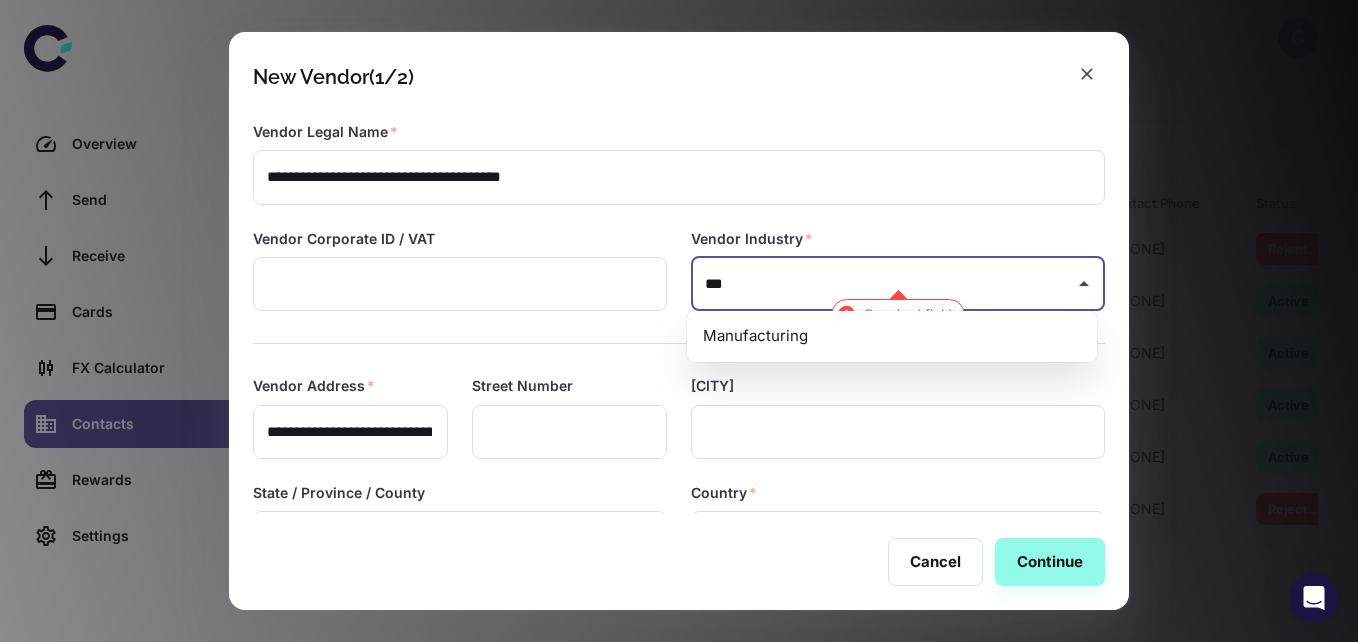 click on "Manufacturing" at bounding box center (892, 336) 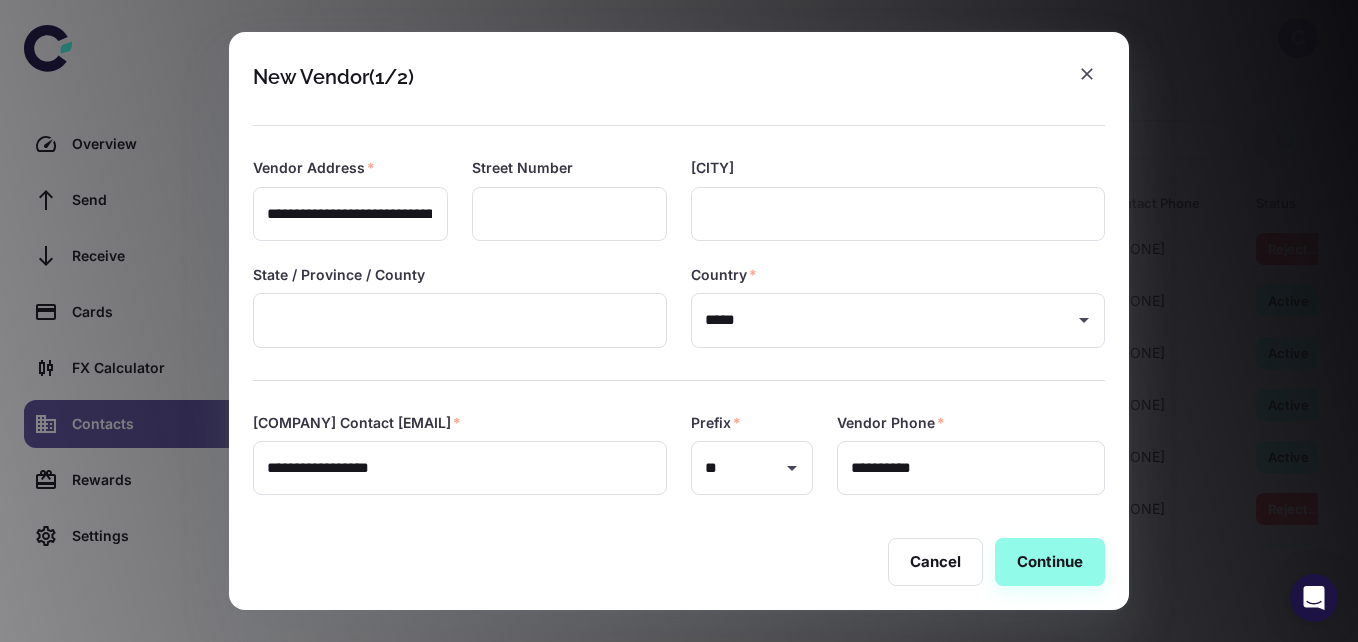 scroll, scrollTop: 223, scrollLeft: 0, axis: vertical 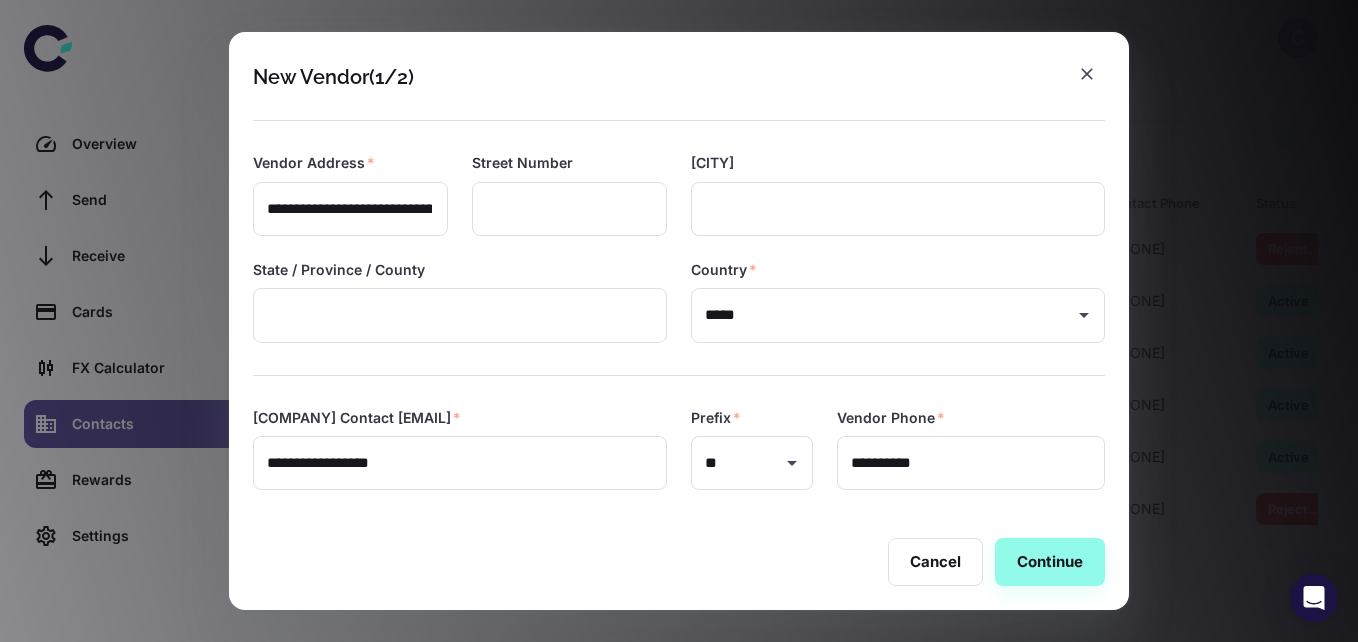 type on "**********" 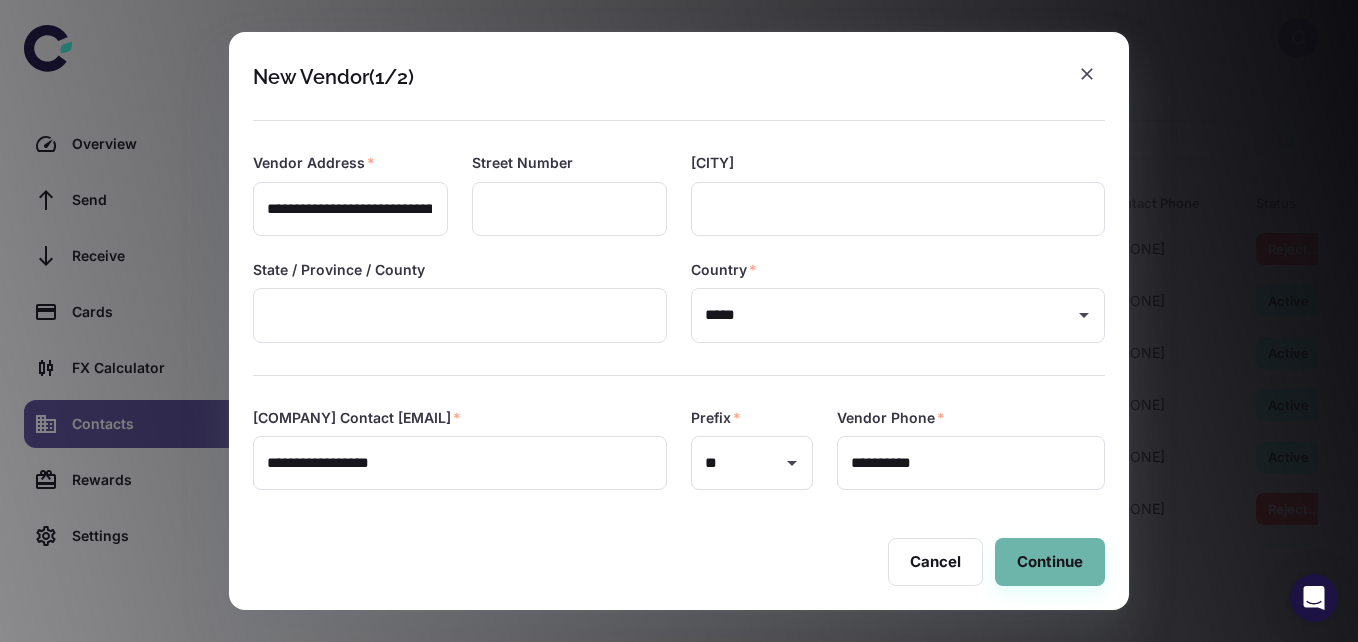 click on "Continue" at bounding box center [1050, 562] 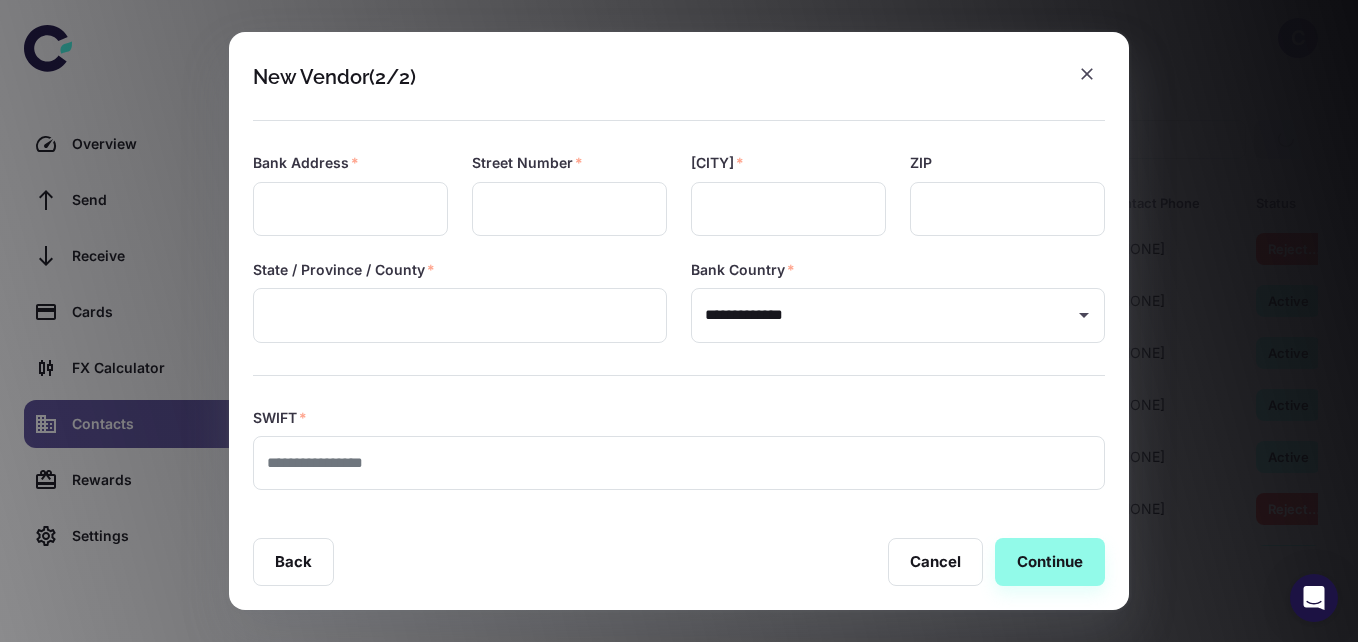 scroll, scrollTop: 0, scrollLeft: 0, axis: both 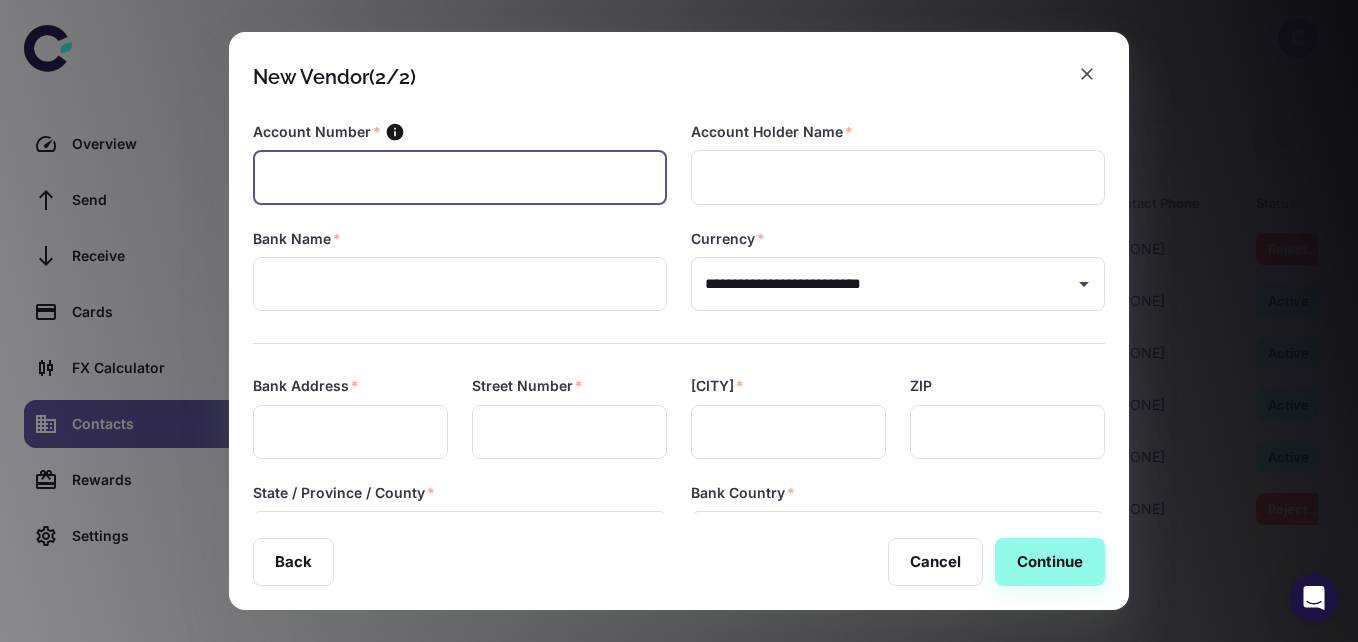 click at bounding box center [460, 177] 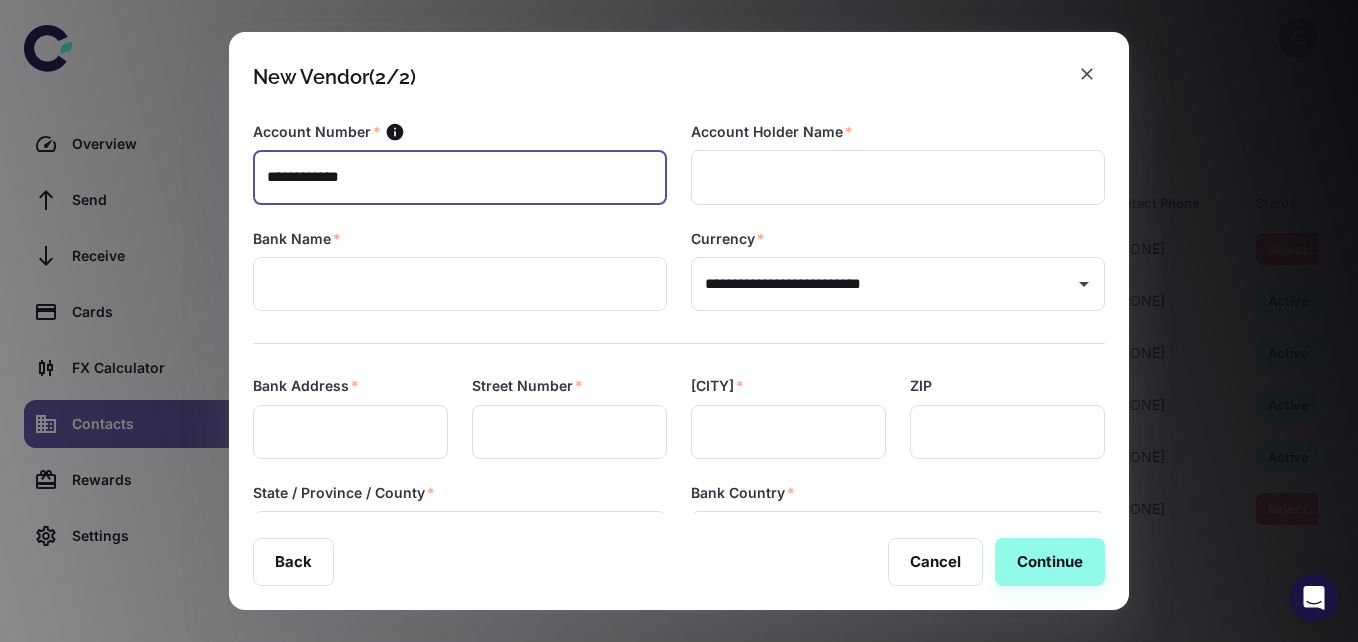 type on "**********" 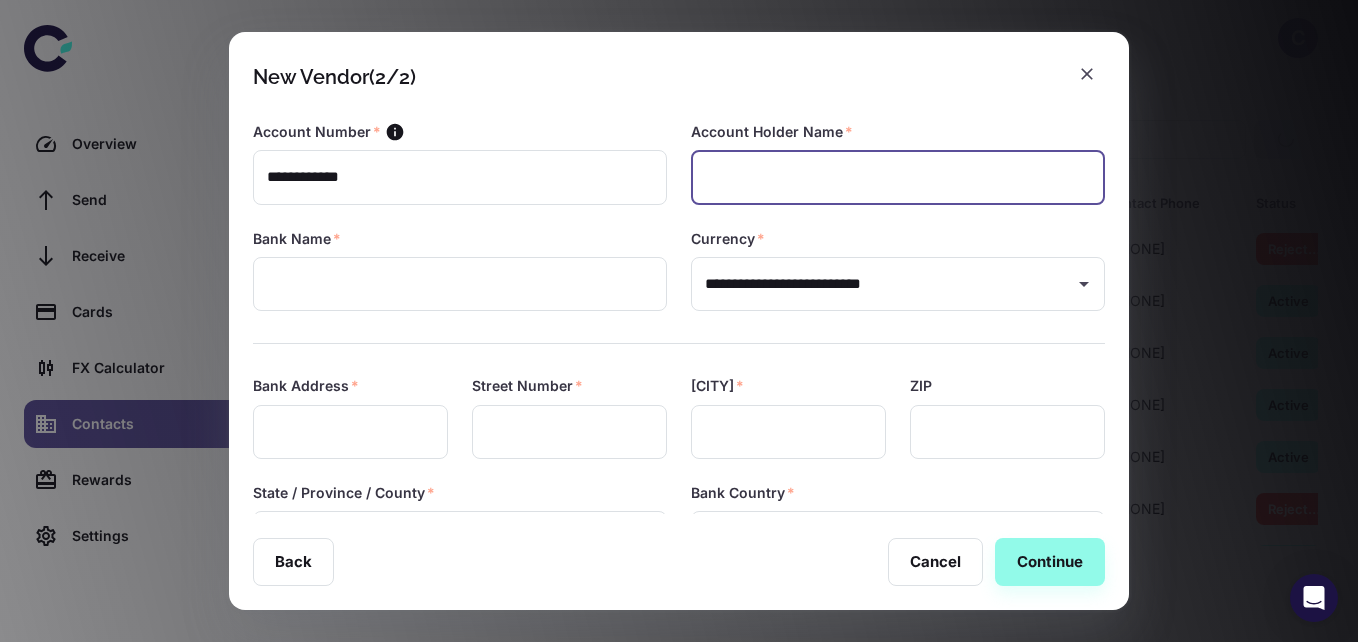paste on "**********" 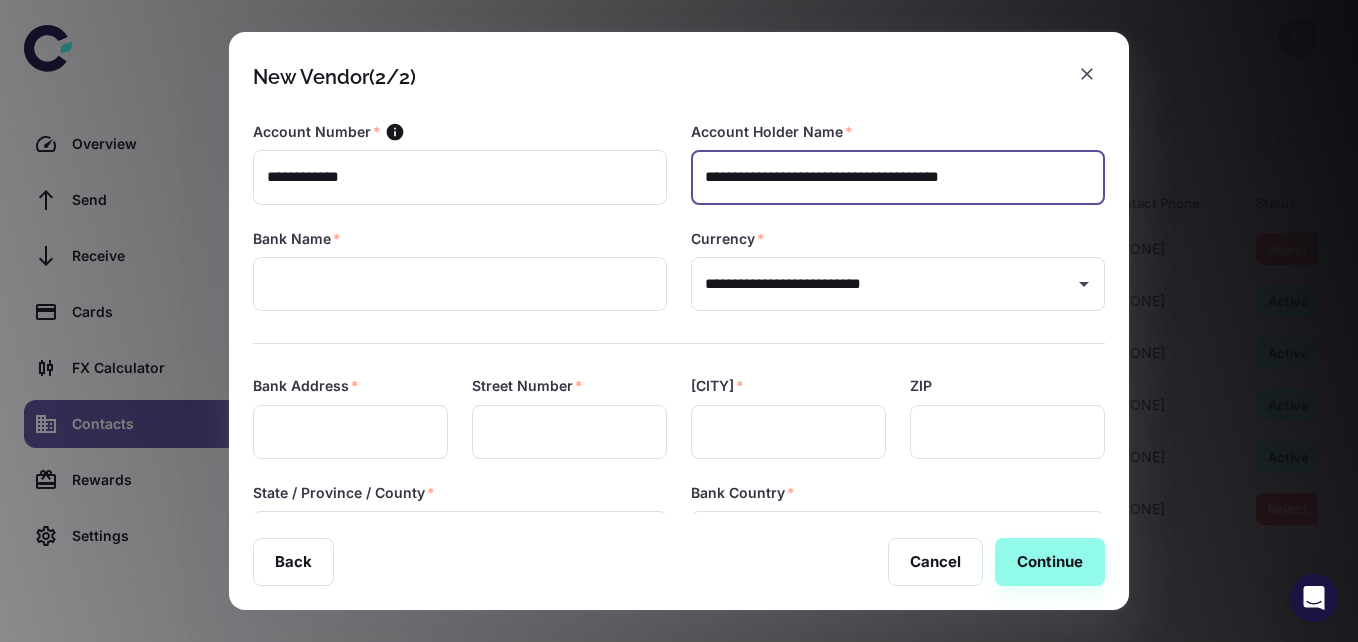 type on "**********" 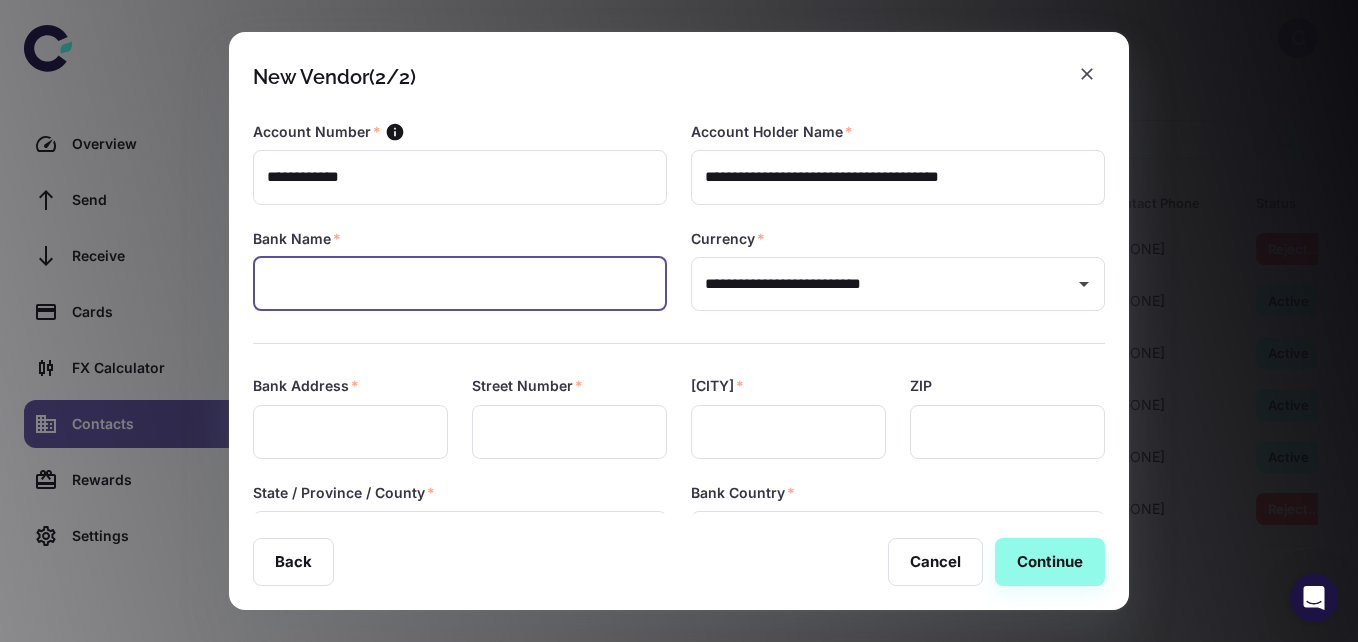 click at bounding box center (460, 284) 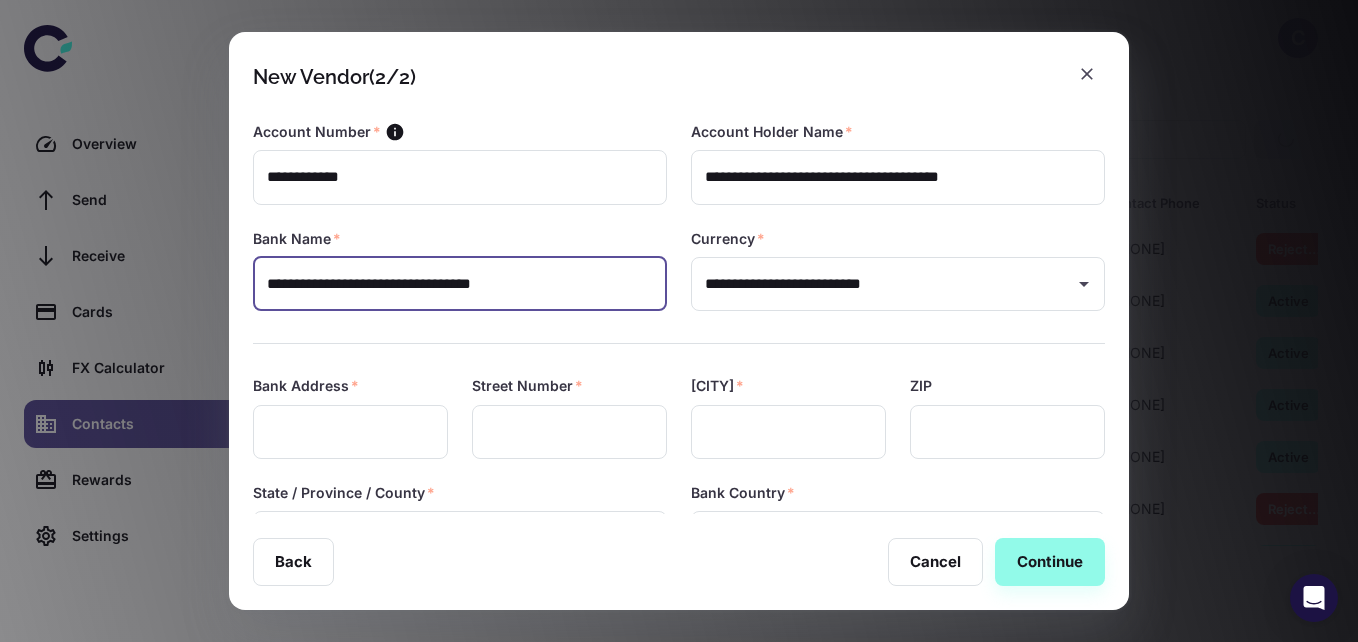 type on "**********" 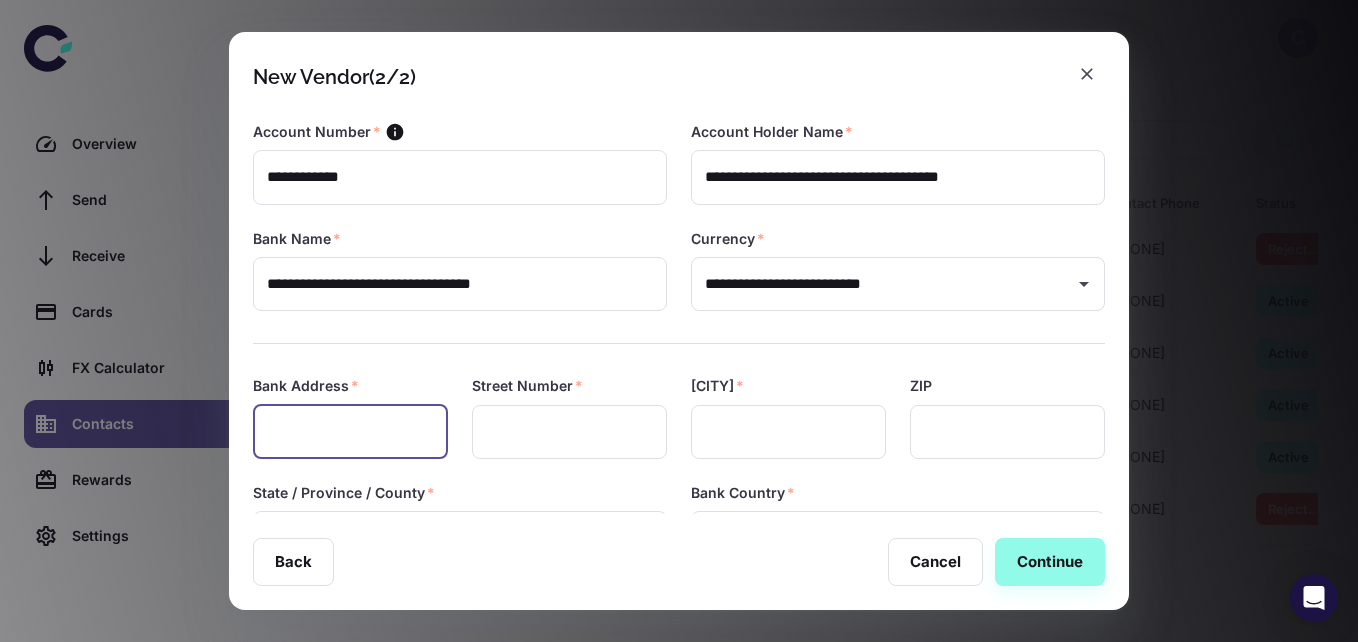 paste on "**********" 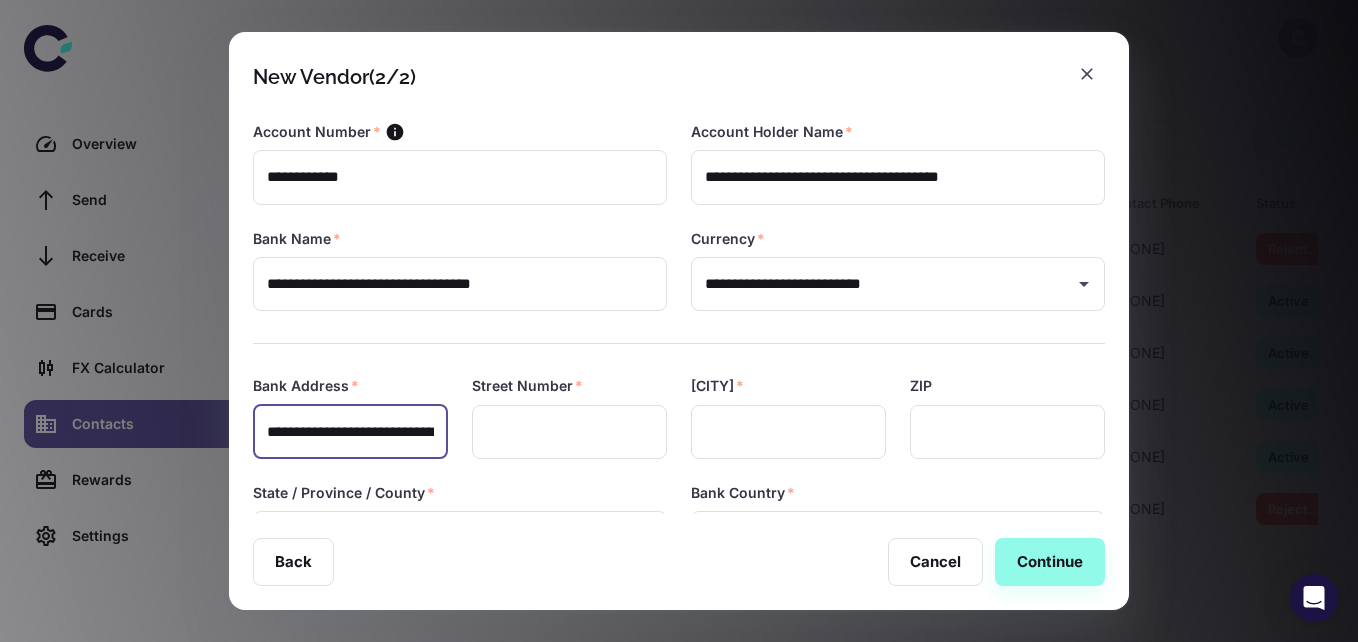 scroll, scrollTop: 0, scrollLeft: 683, axis: horizontal 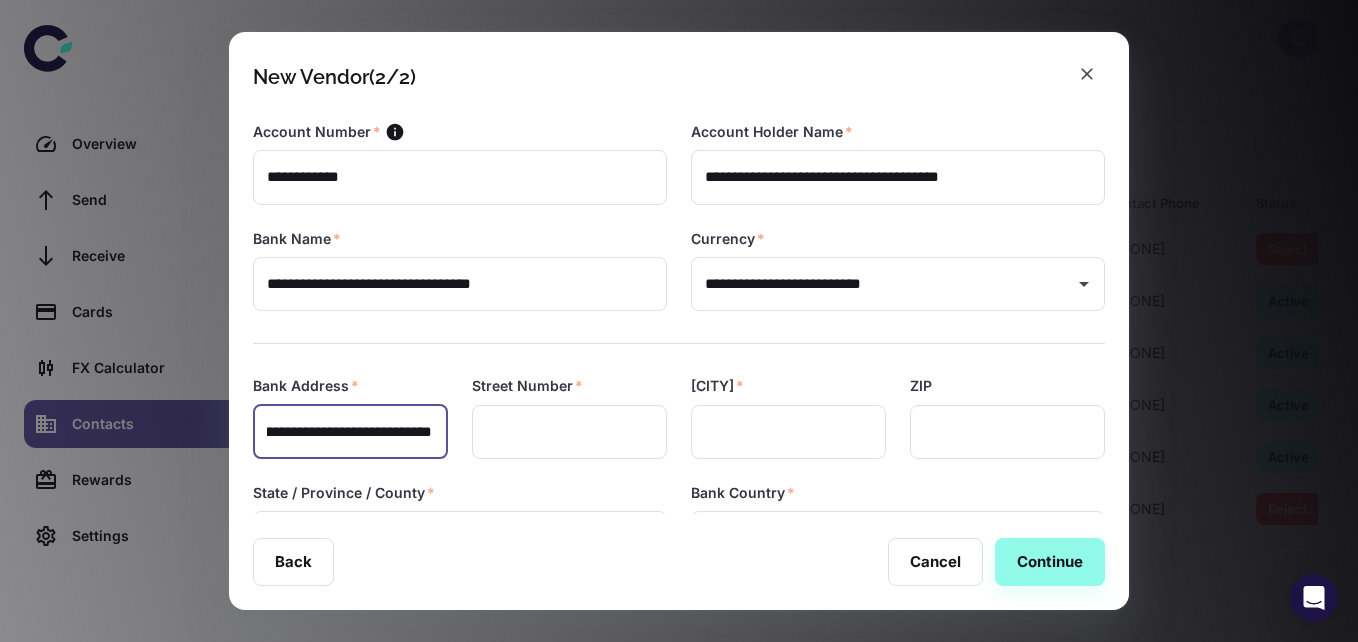 type on "**********" 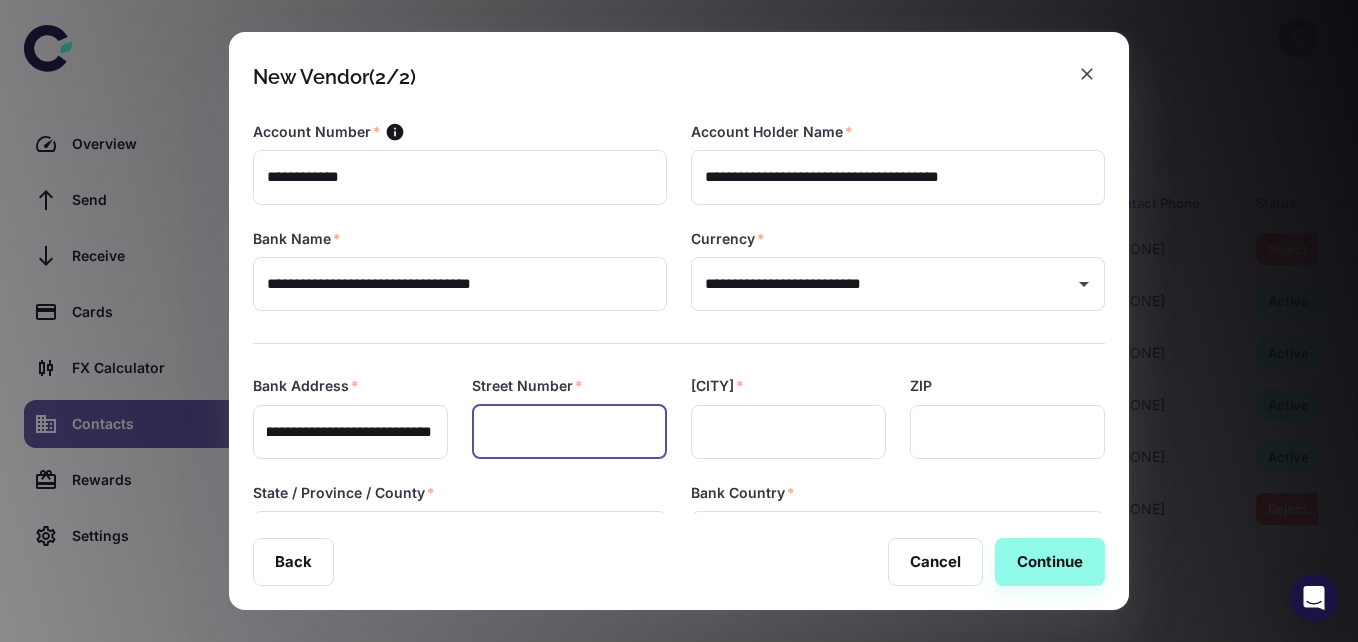 scroll, scrollTop: 0, scrollLeft: 0, axis: both 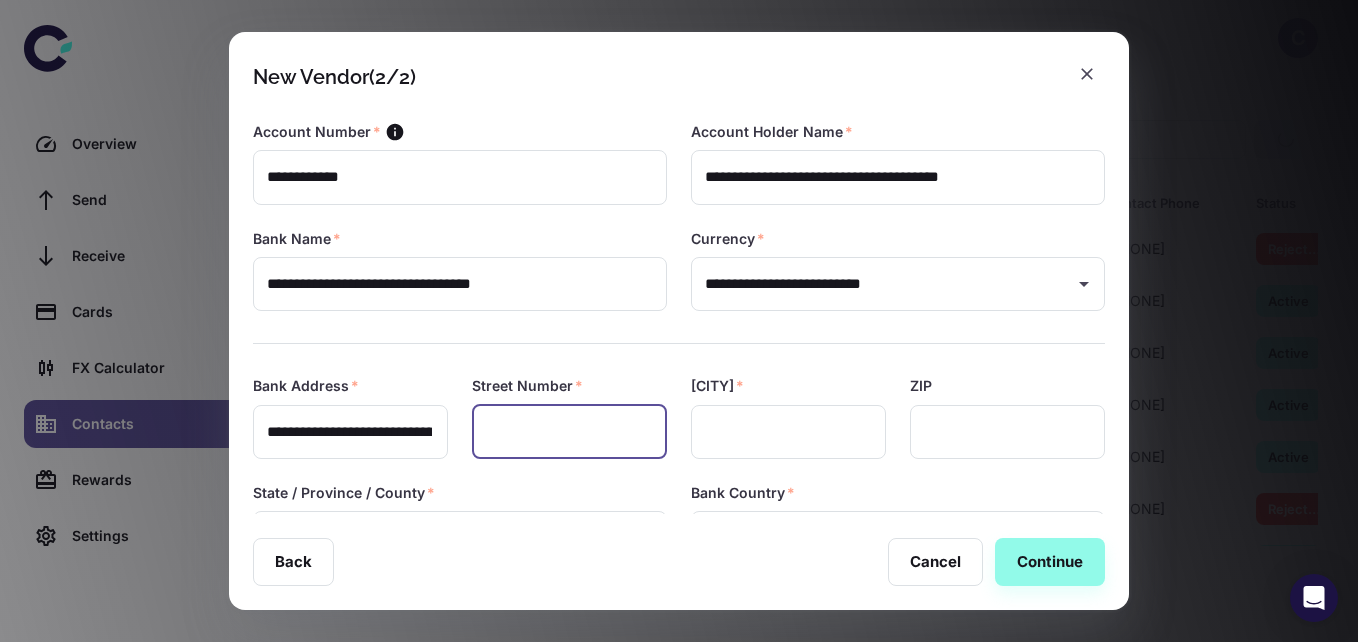 click at bounding box center (569, 432) 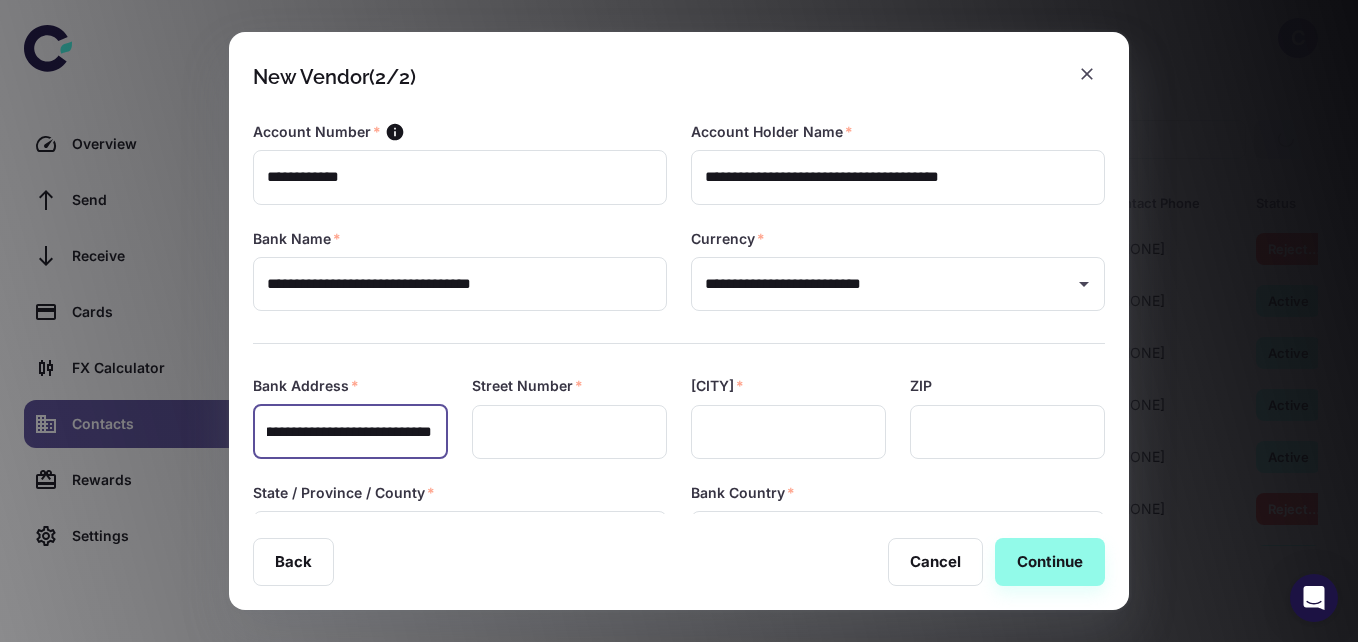 scroll, scrollTop: 0, scrollLeft: 683, axis: horizontal 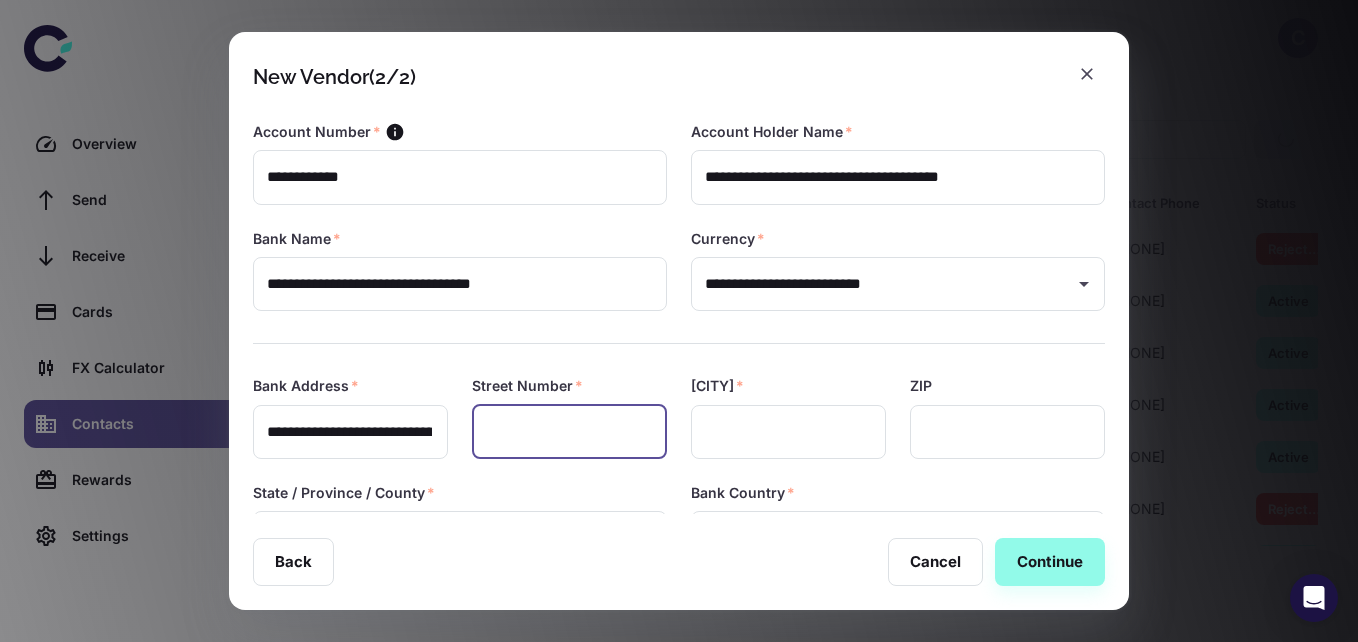 click at bounding box center [569, 432] 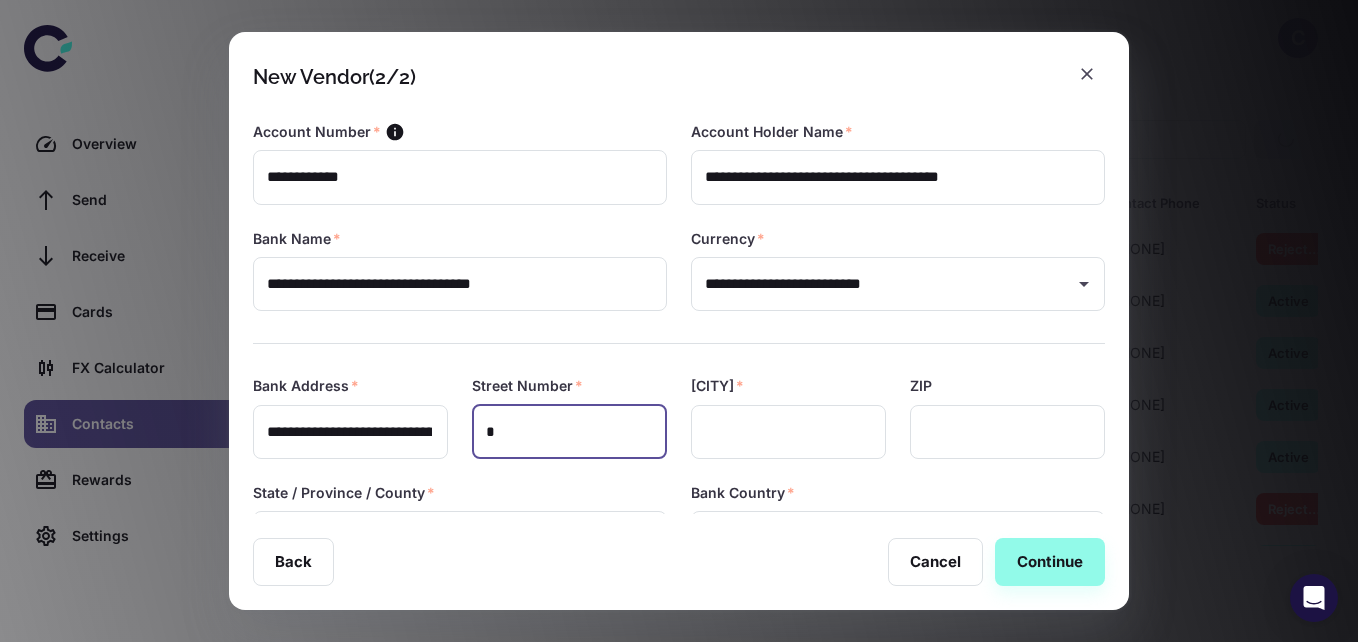 type on "*" 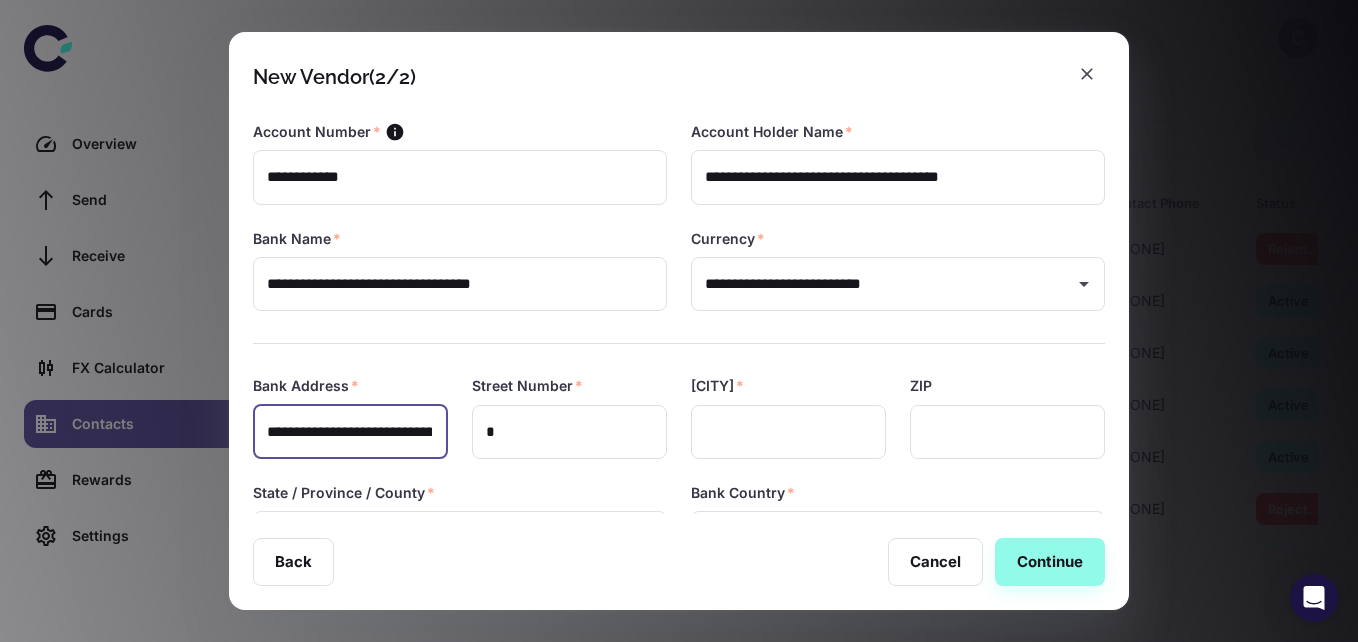 click on "**********" at bounding box center (349, 432) 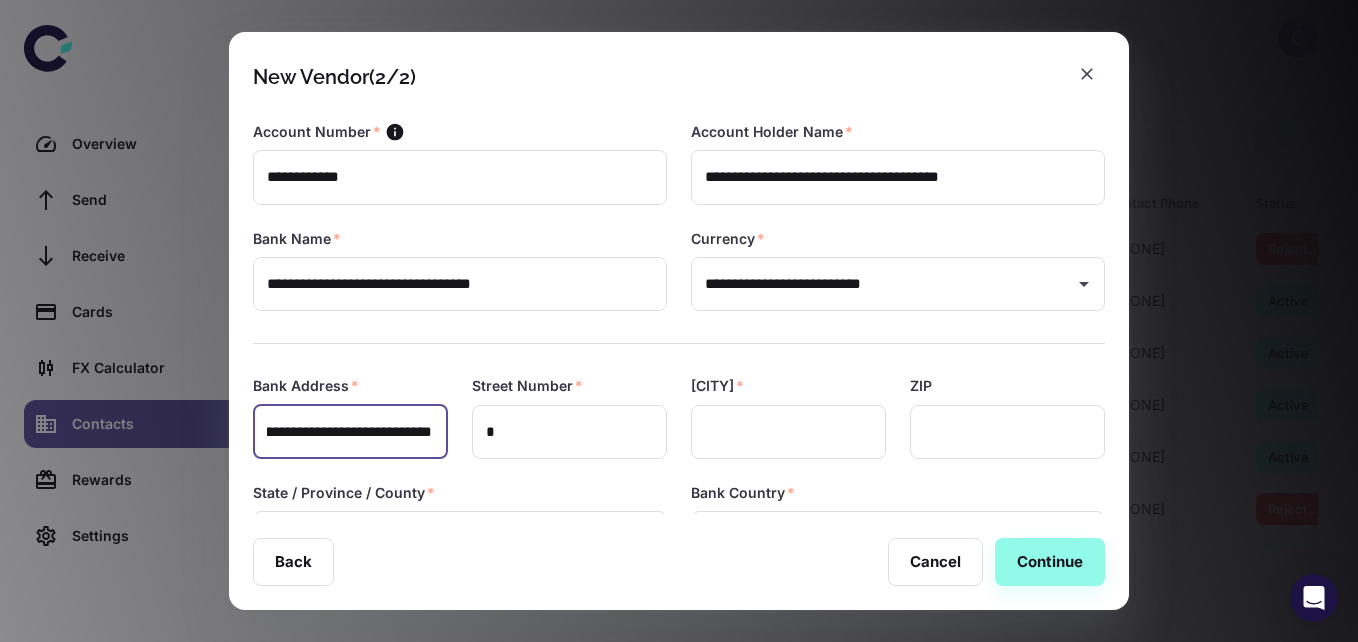 scroll, scrollTop: 0, scrollLeft: 579, axis: horizontal 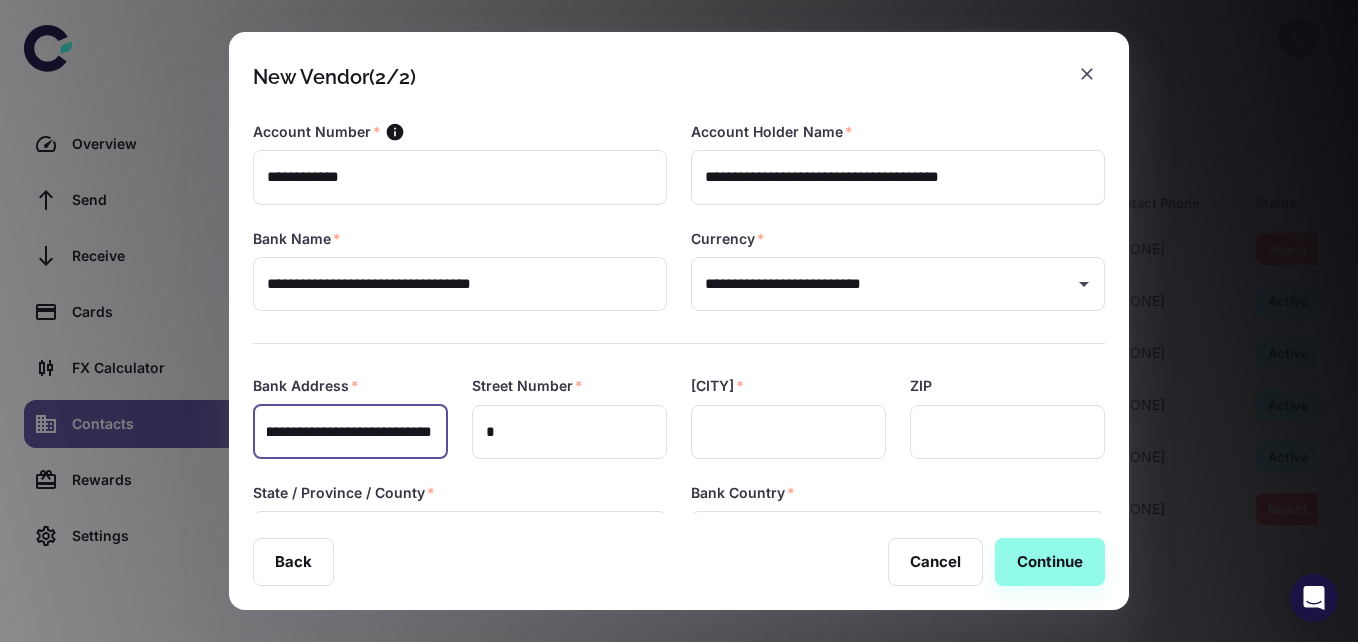 click on "**********" at bounding box center [349, 432] 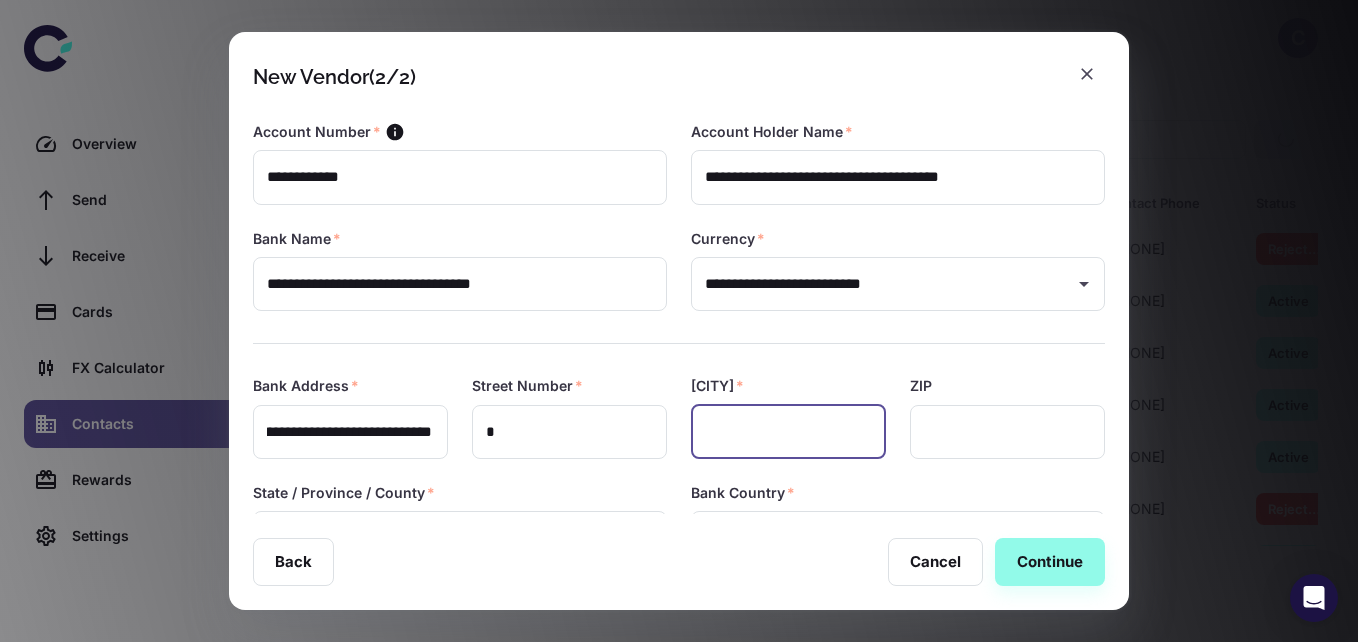 scroll, scrollTop: 0, scrollLeft: 0, axis: both 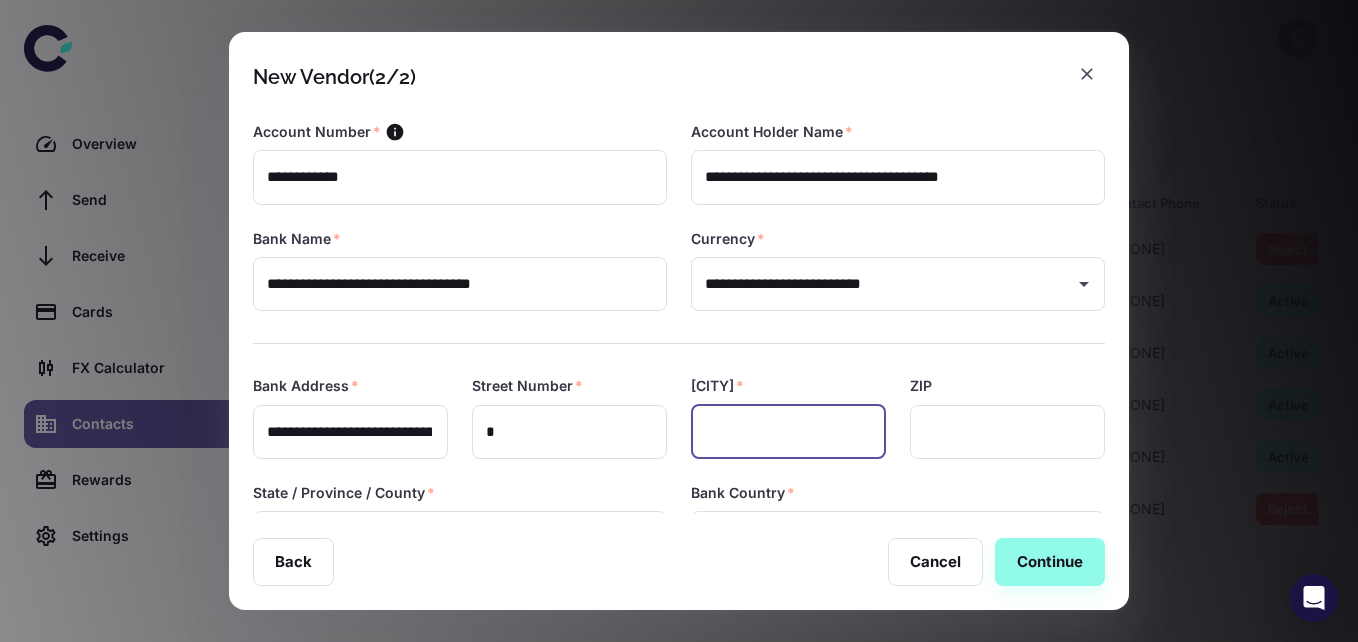 paste on "*******" 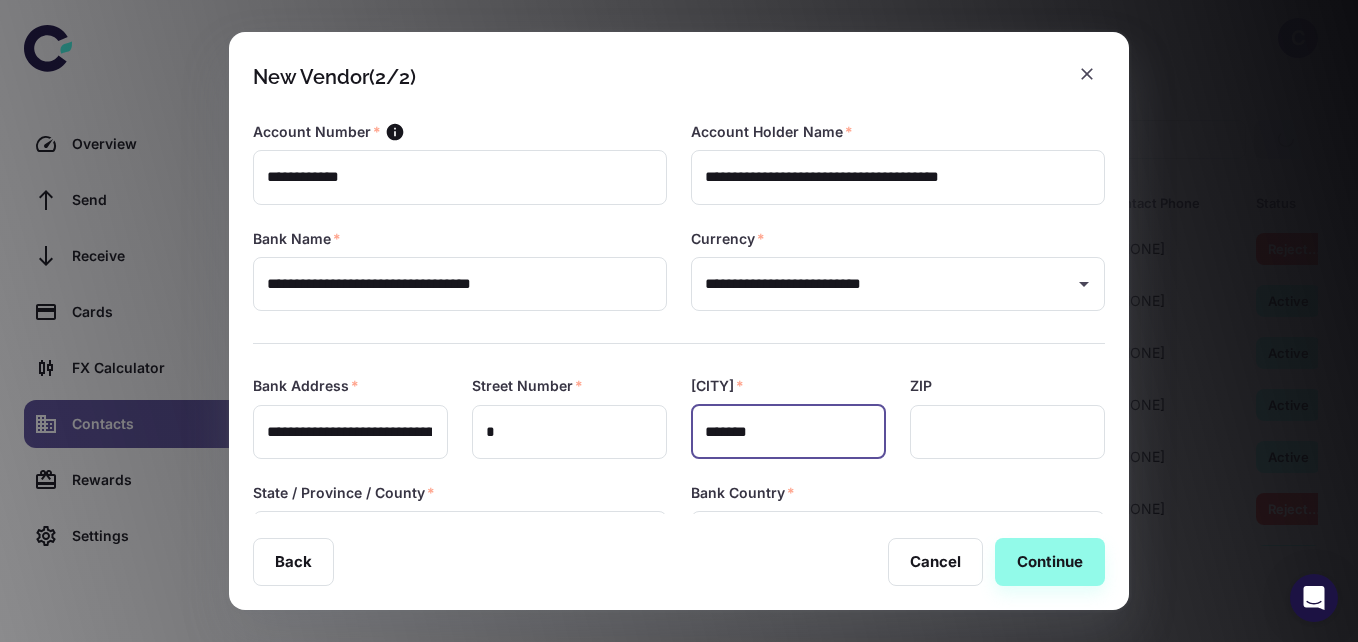 type on "*******" 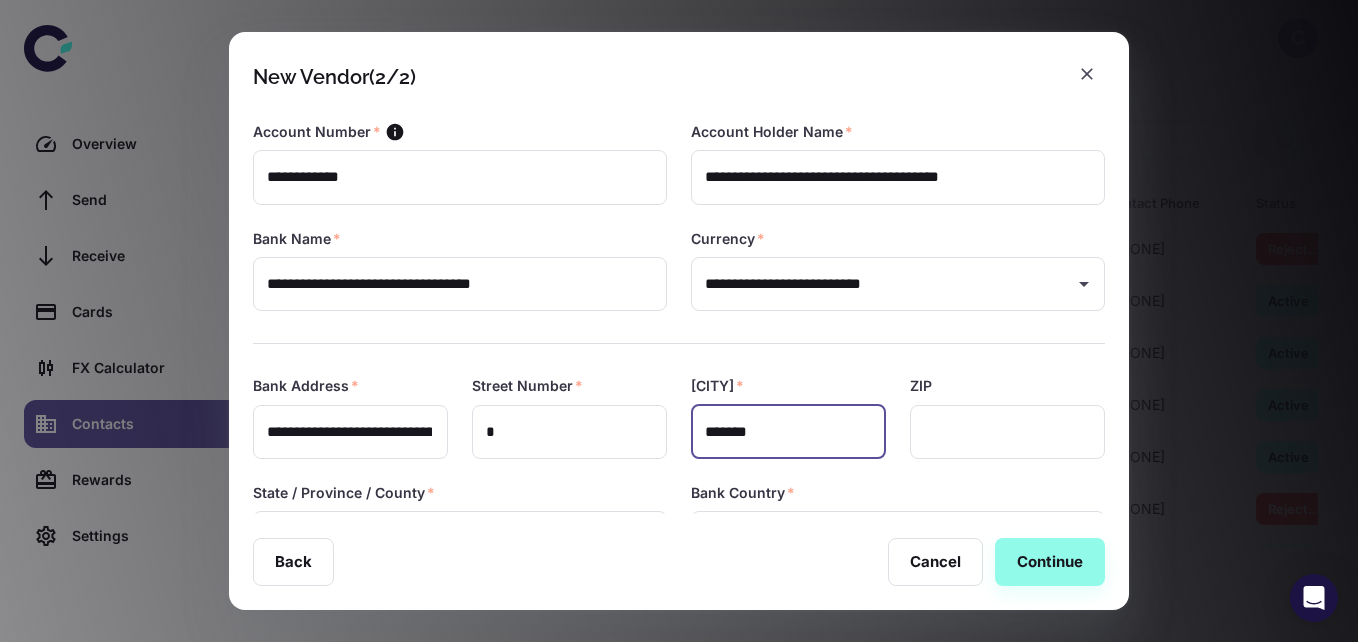 click on "**********" at bounding box center [349, 432] 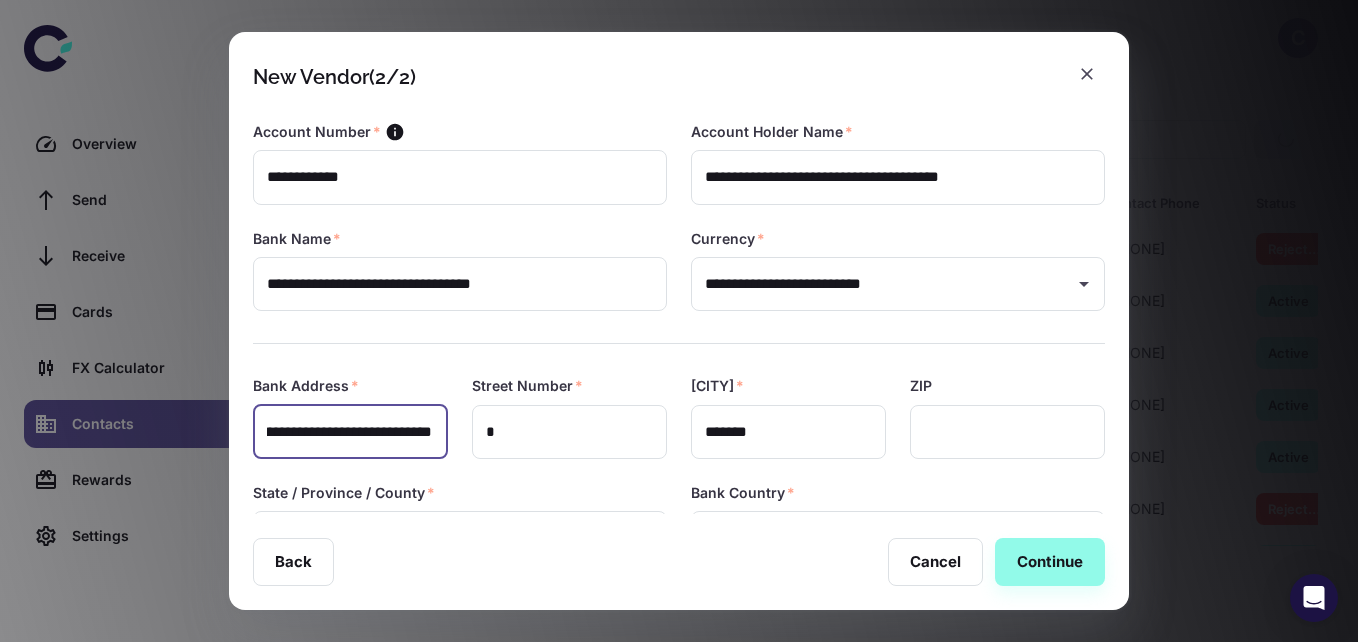 scroll, scrollTop: 0, scrollLeft: 683, axis: horizontal 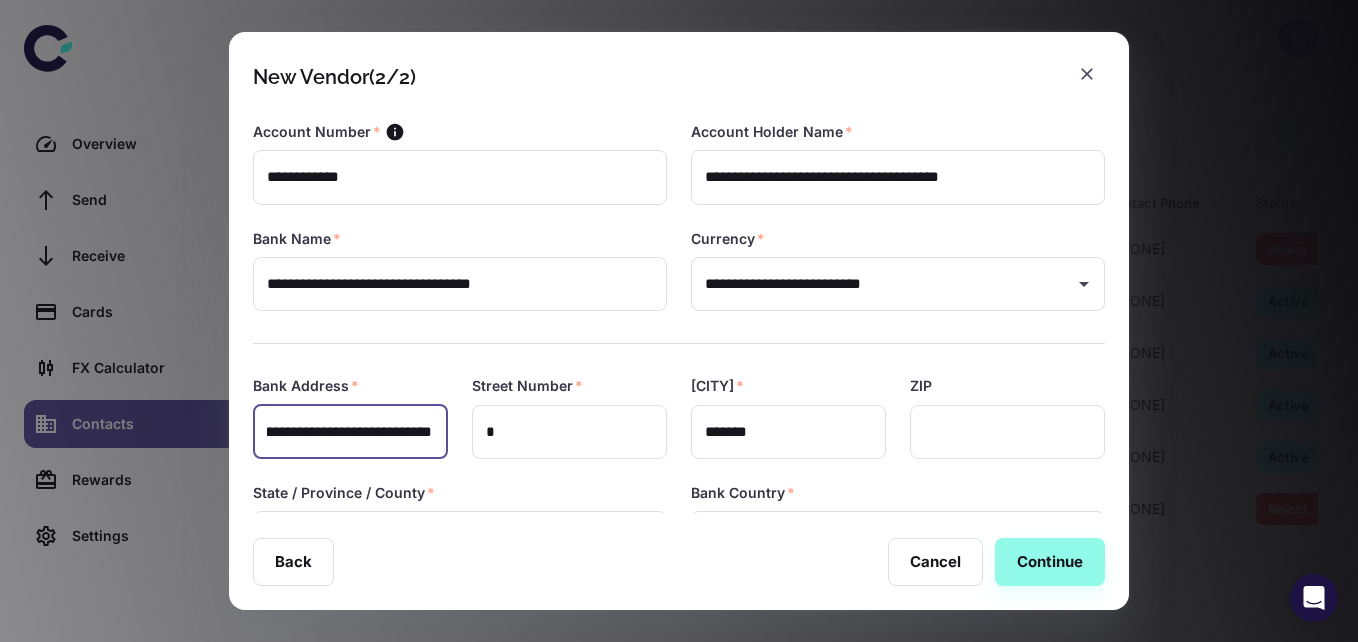 click on "**********" at bounding box center [349, 432] 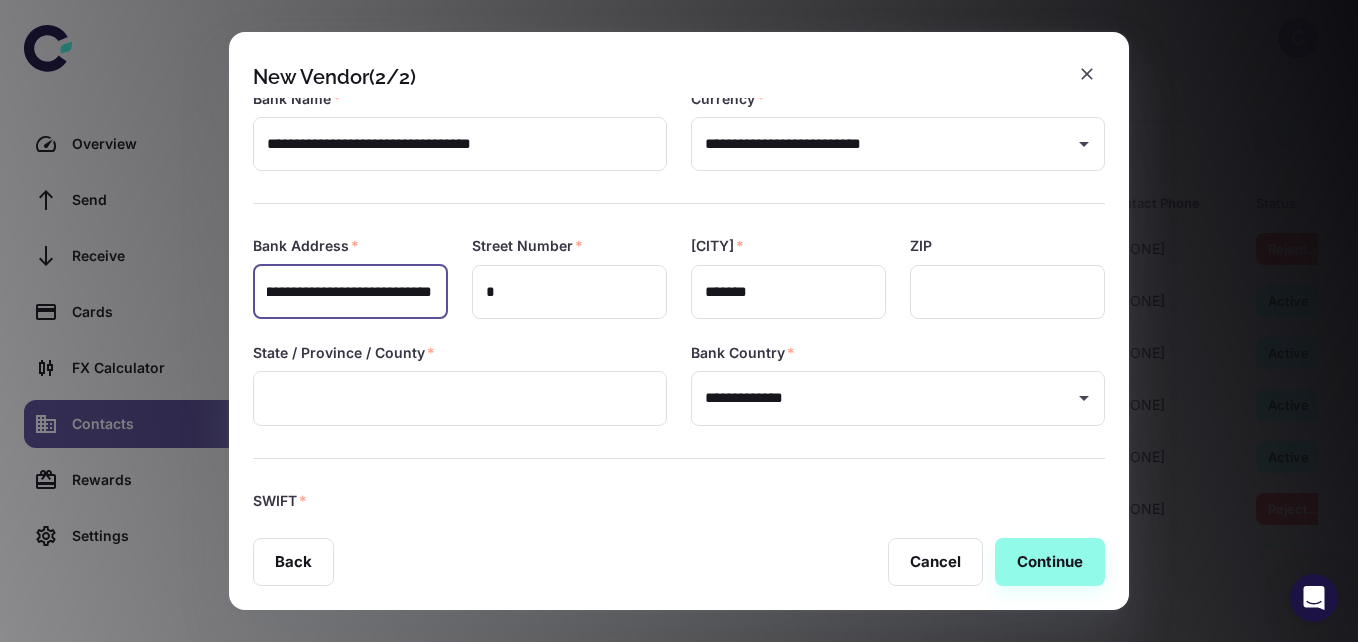 scroll, scrollTop: 141, scrollLeft: 0, axis: vertical 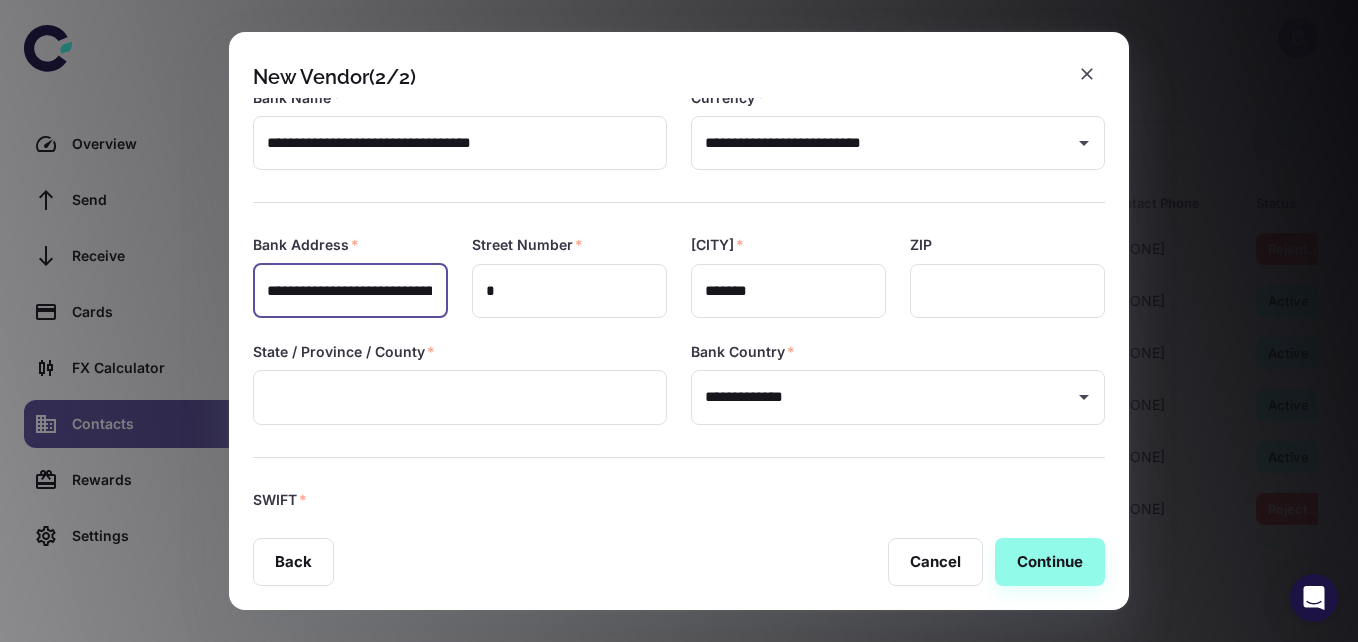 click at bounding box center (460, 397) 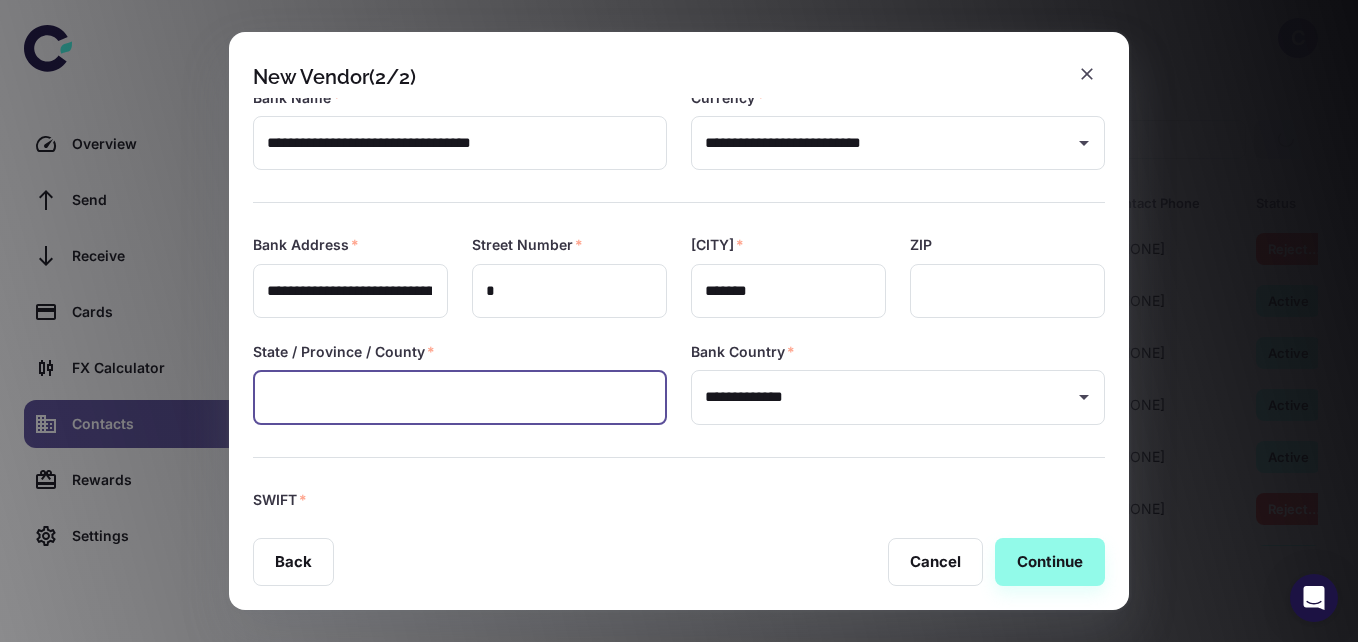 paste on "*****" 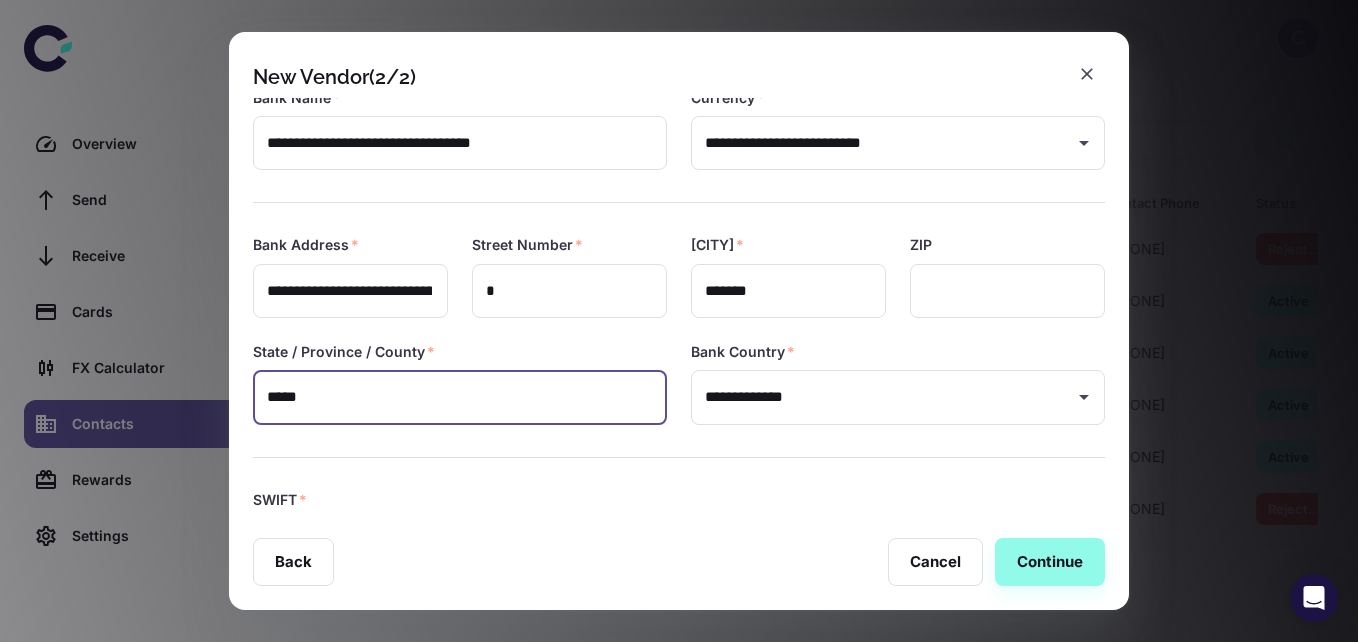 click on "*****" at bounding box center [460, 397] 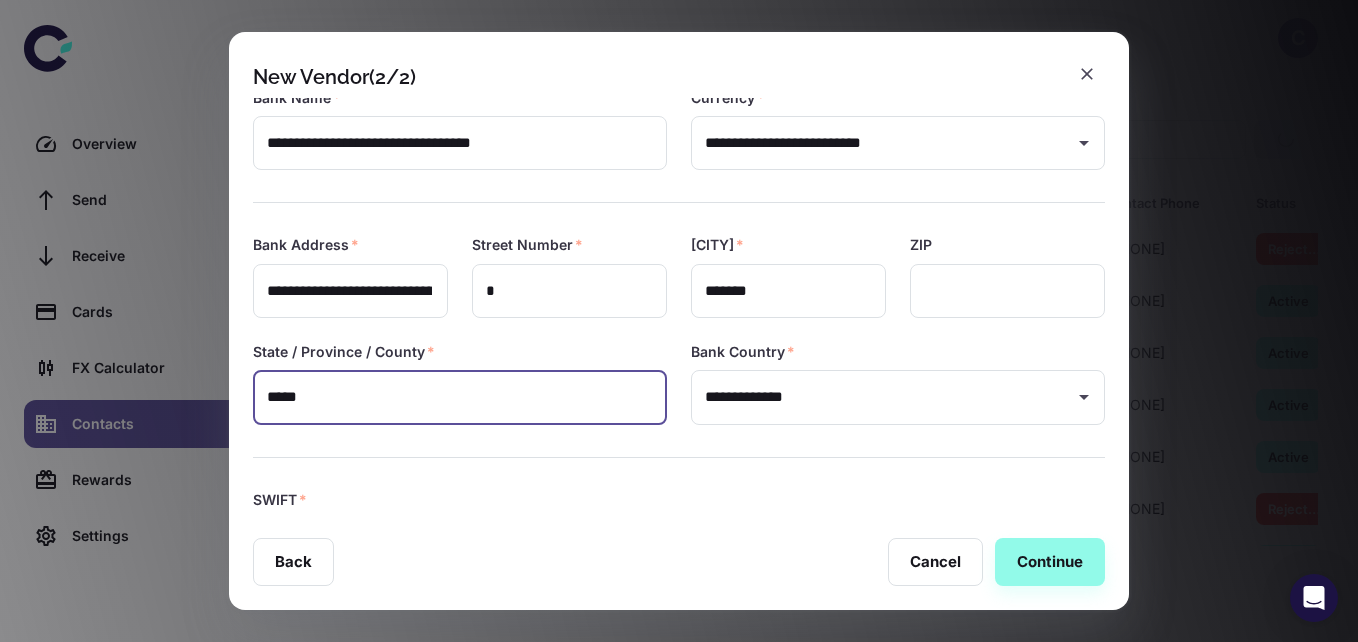 click on "**********" at bounding box center [883, 397] 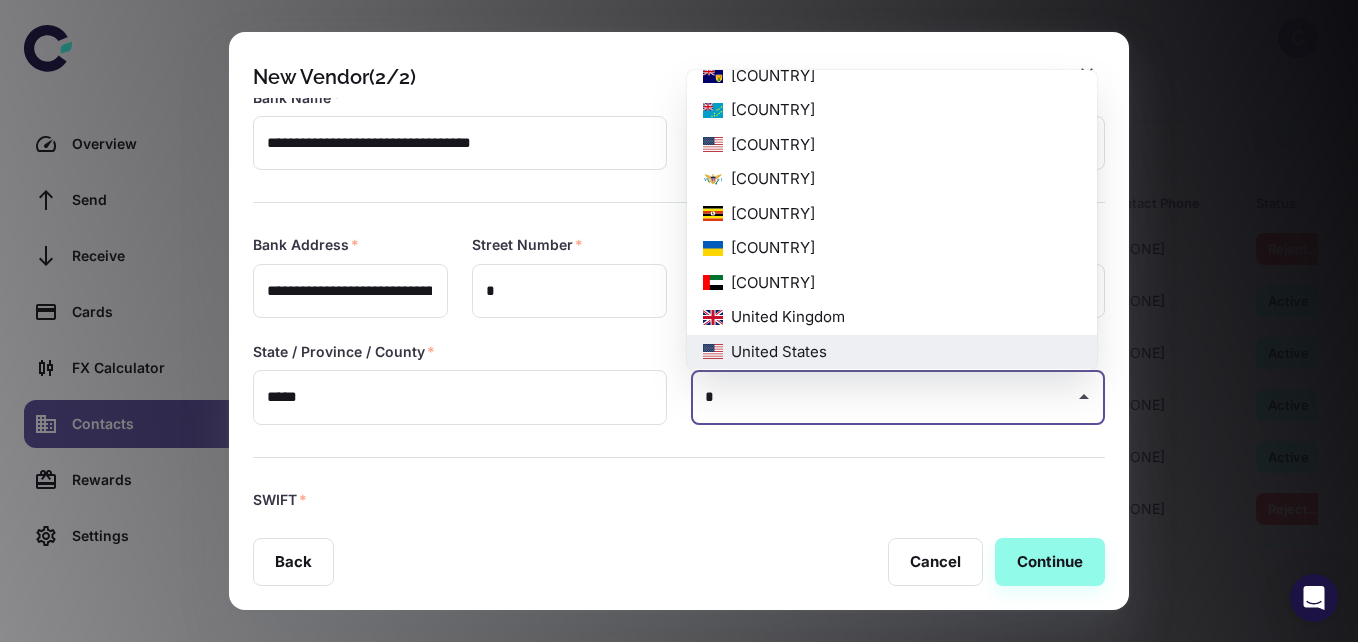 scroll, scrollTop: 0, scrollLeft: 0, axis: both 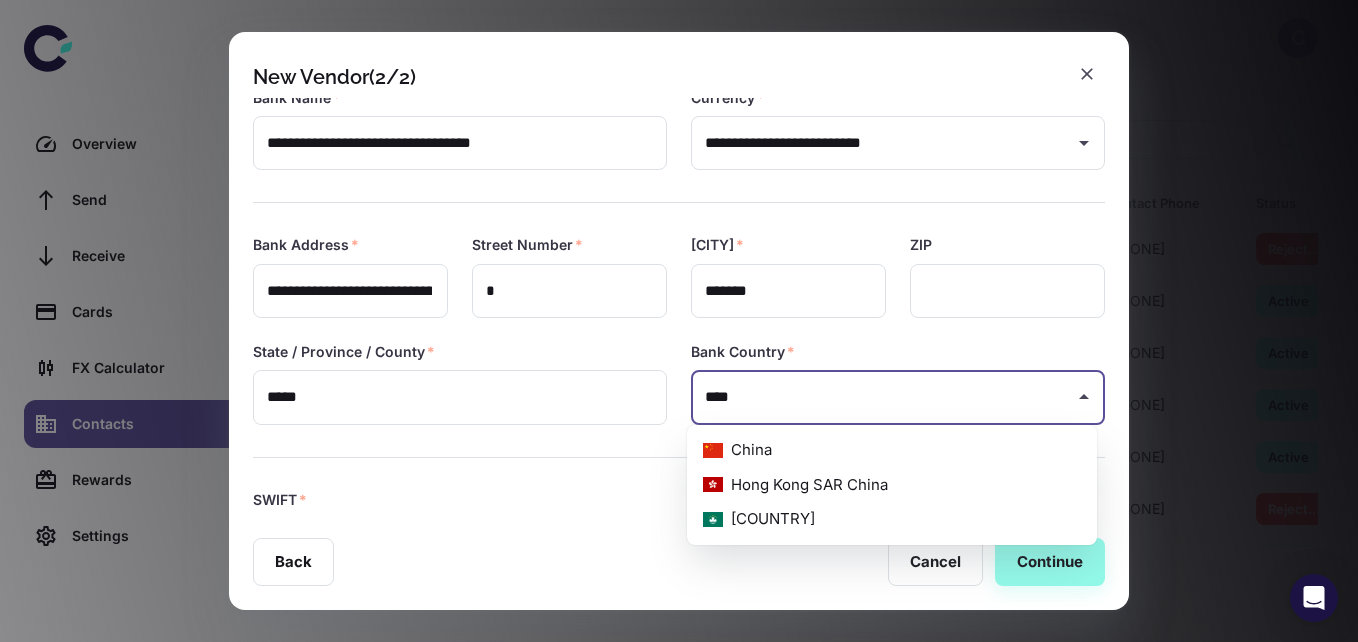 click on "China" at bounding box center [892, 450] 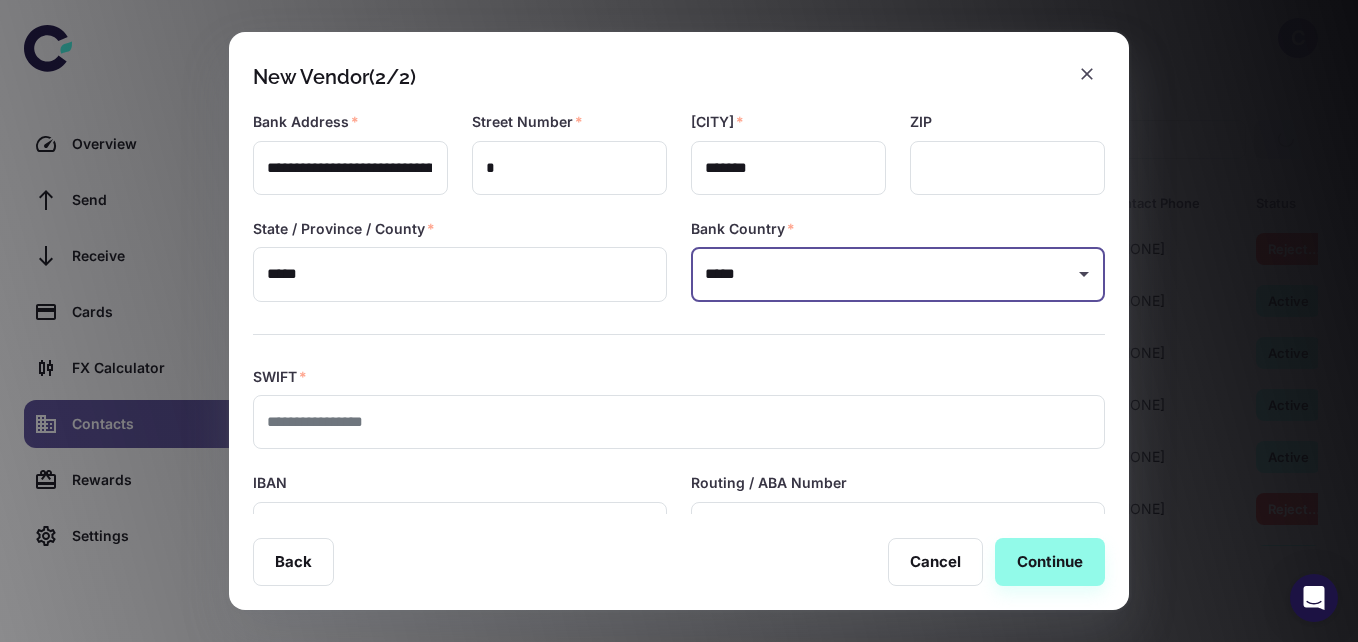 scroll, scrollTop: 265, scrollLeft: 0, axis: vertical 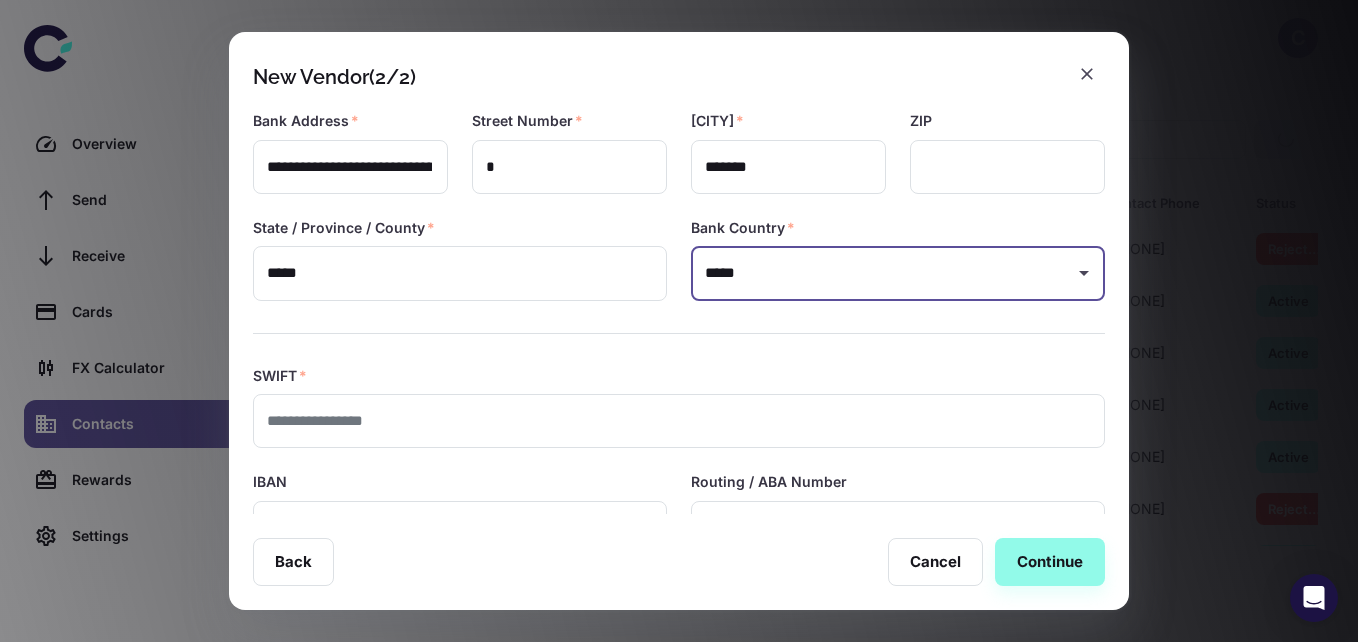 type on "*****" 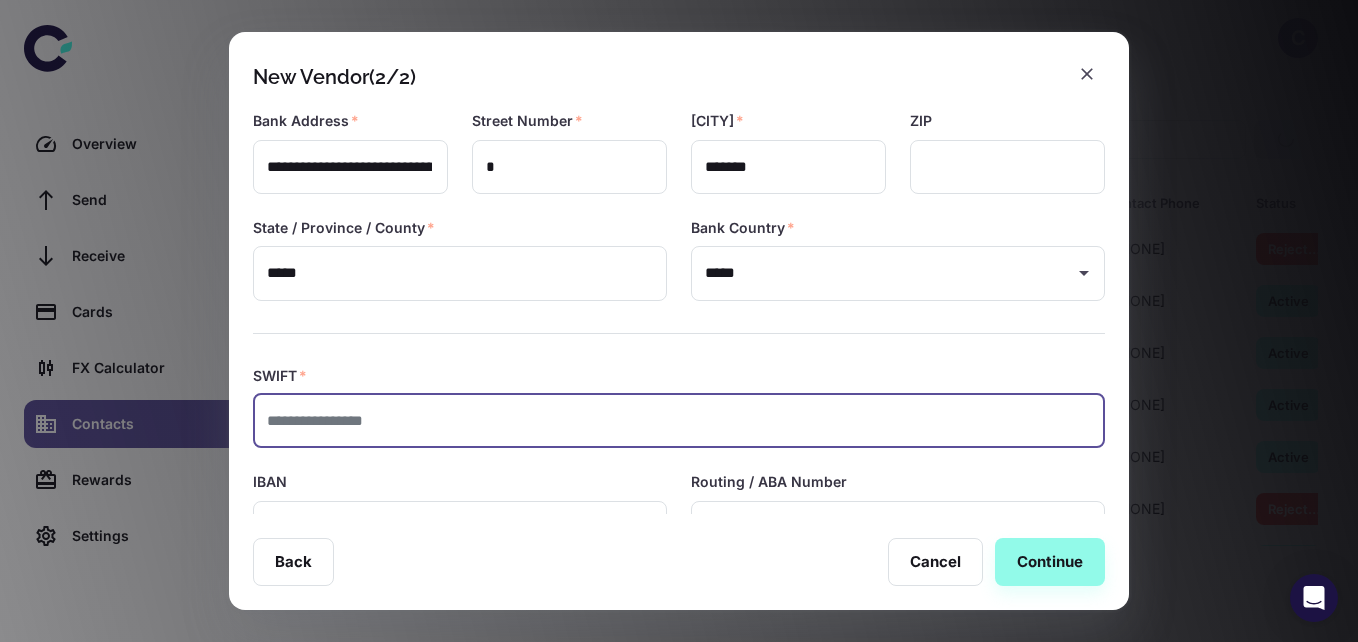 click at bounding box center [679, 421] 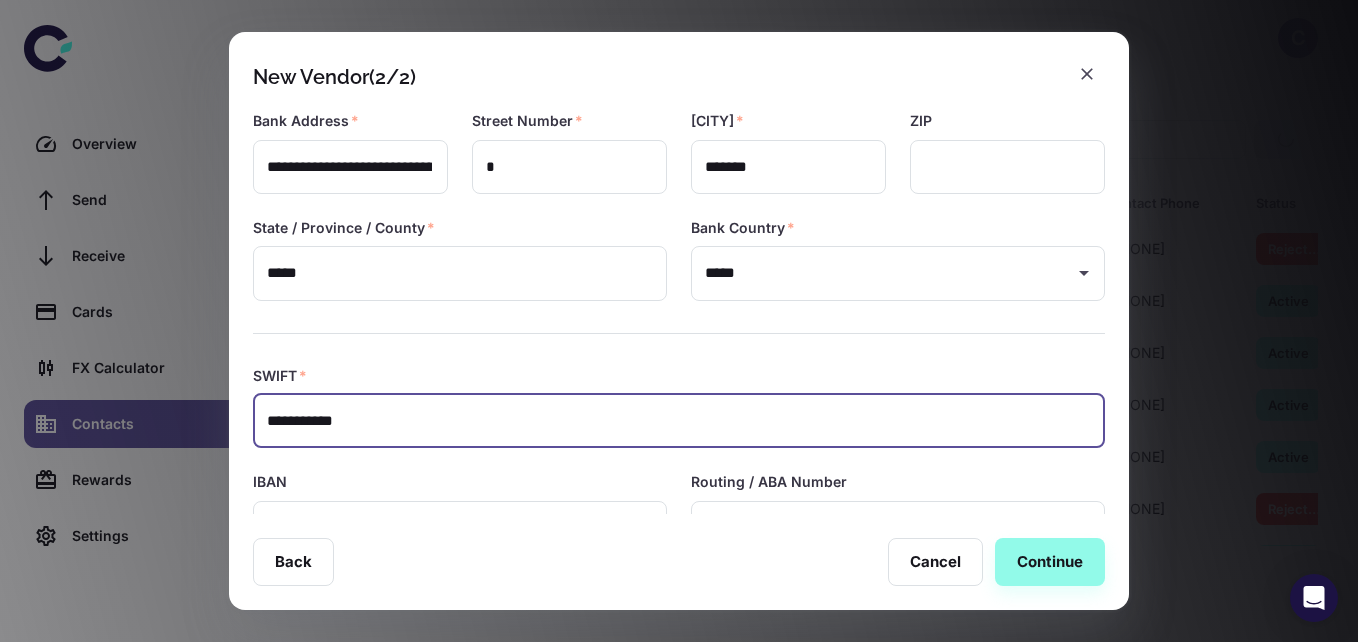 click on "**********" at bounding box center [679, 421] 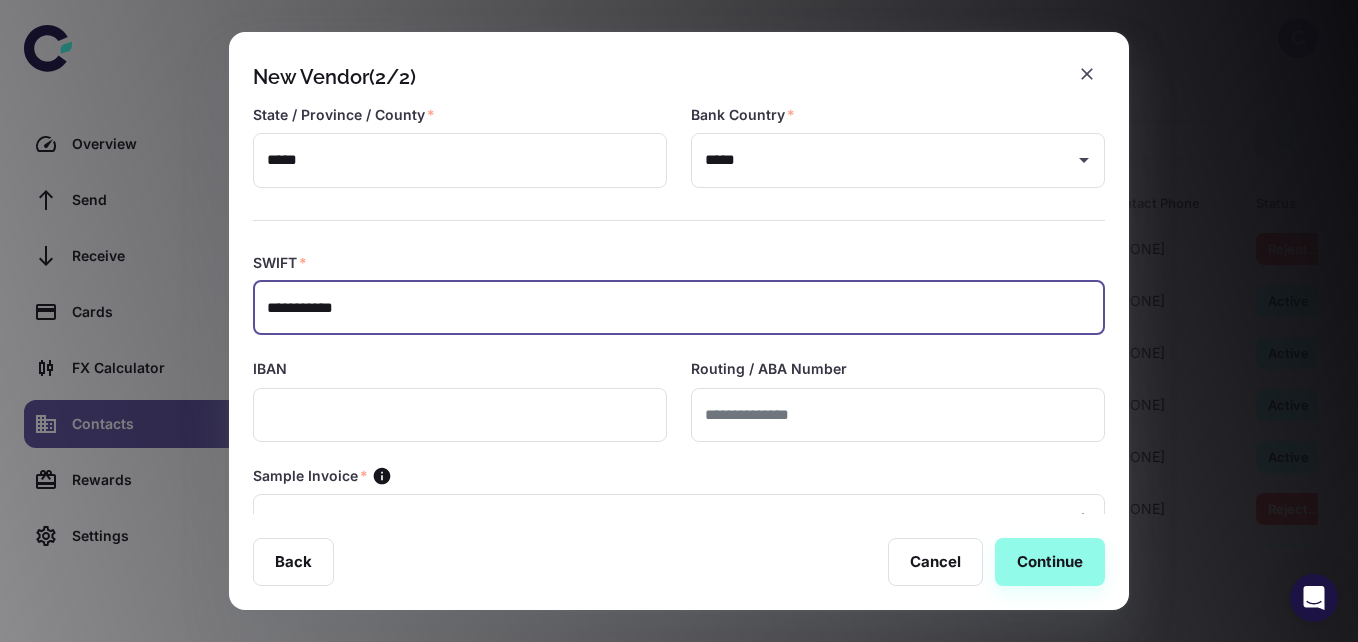 scroll, scrollTop: 437, scrollLeft: 0, axis: vertical 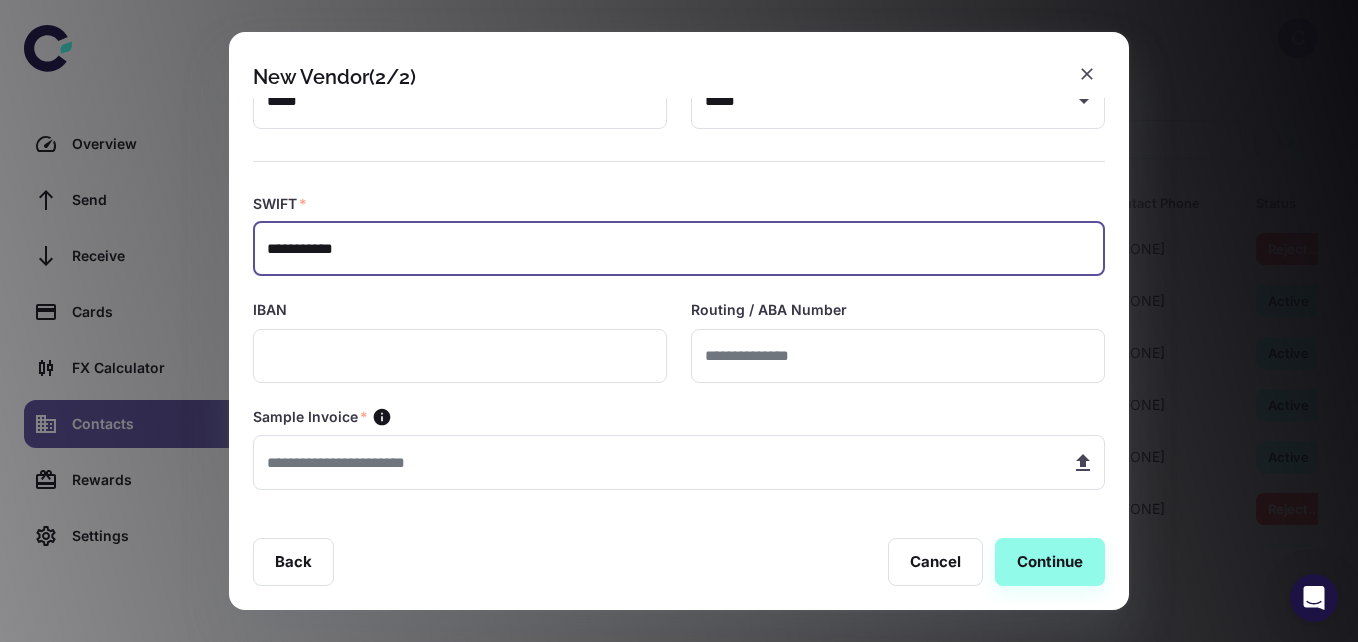 type on "**********" 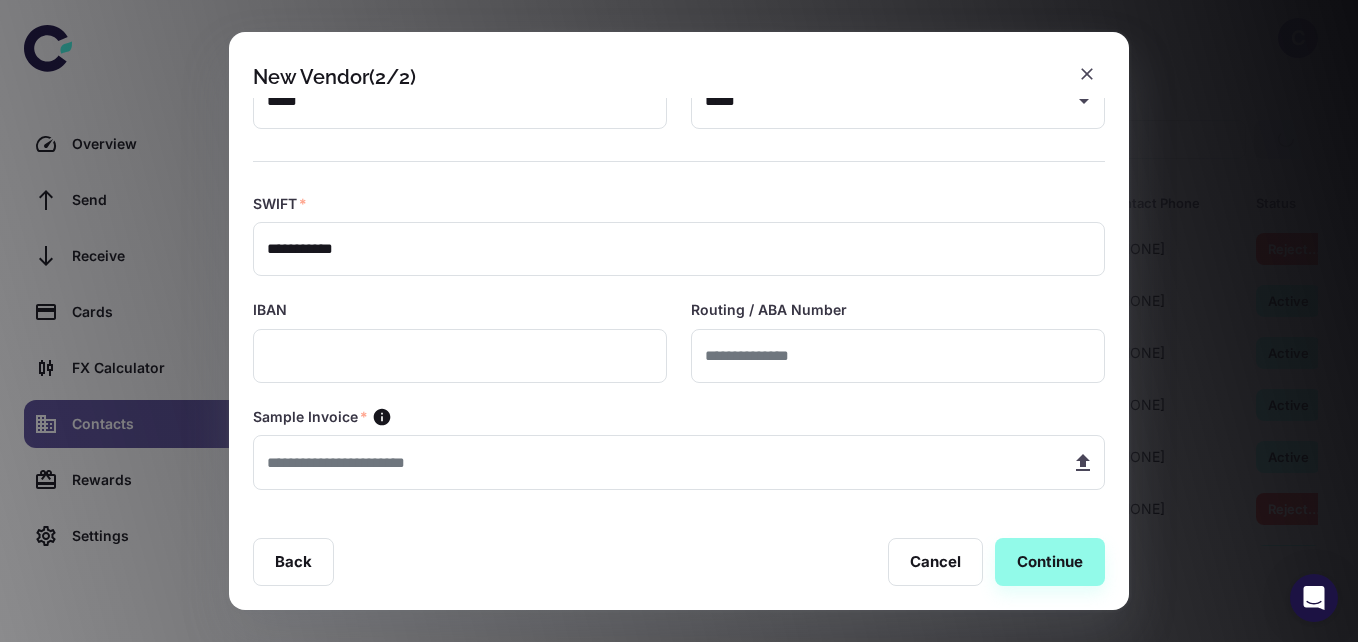 click on "Back Cancel   Continue" at bounding box center (679, 562) 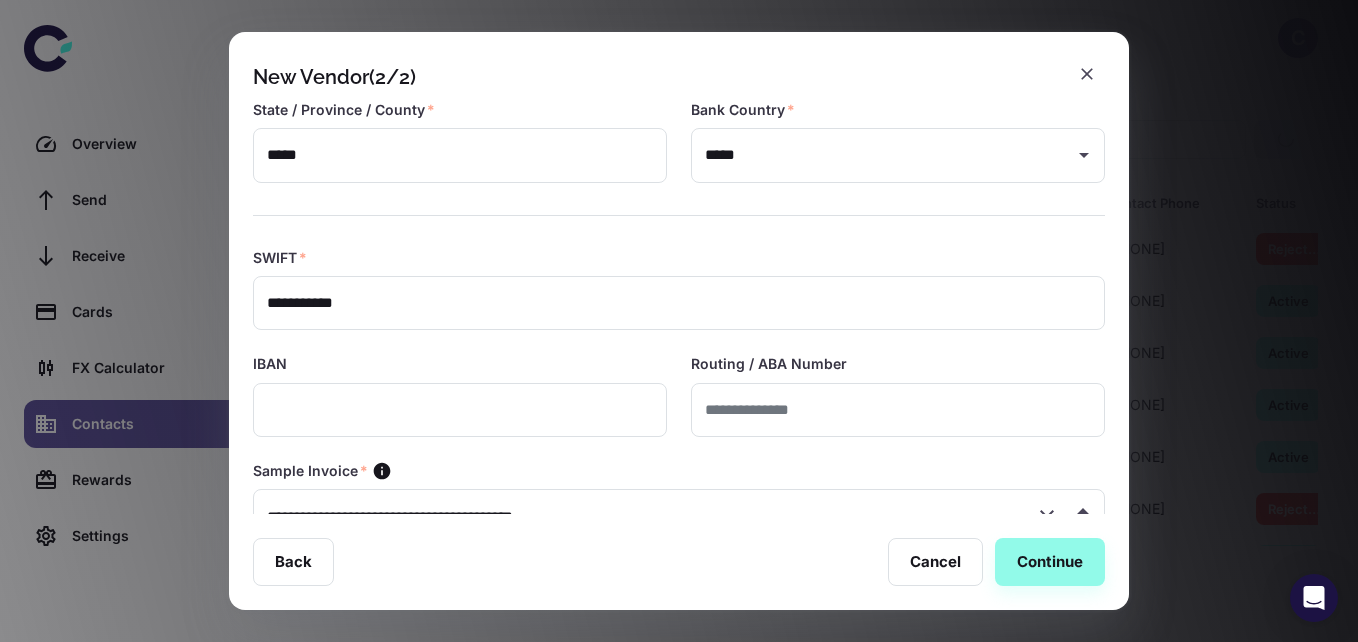 scroll, scrollTop: 437, scrollLeft: 0, axis: vertical 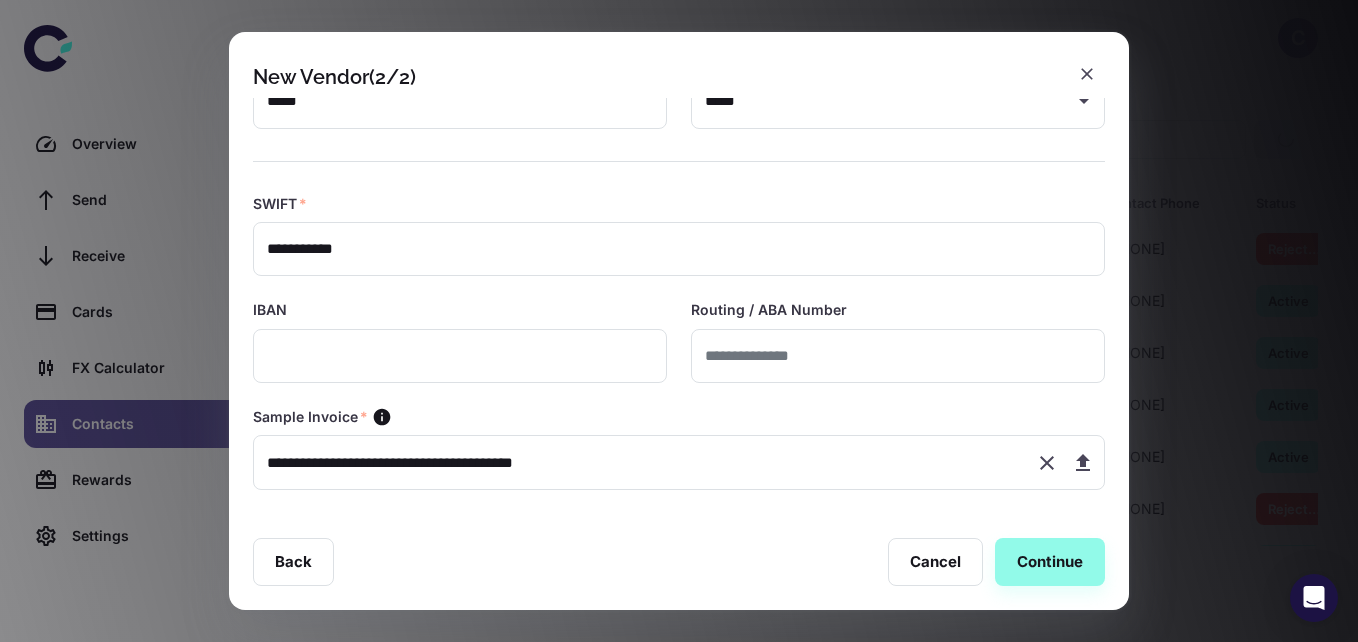click on "Continue" at bounding box center (1050, 562) 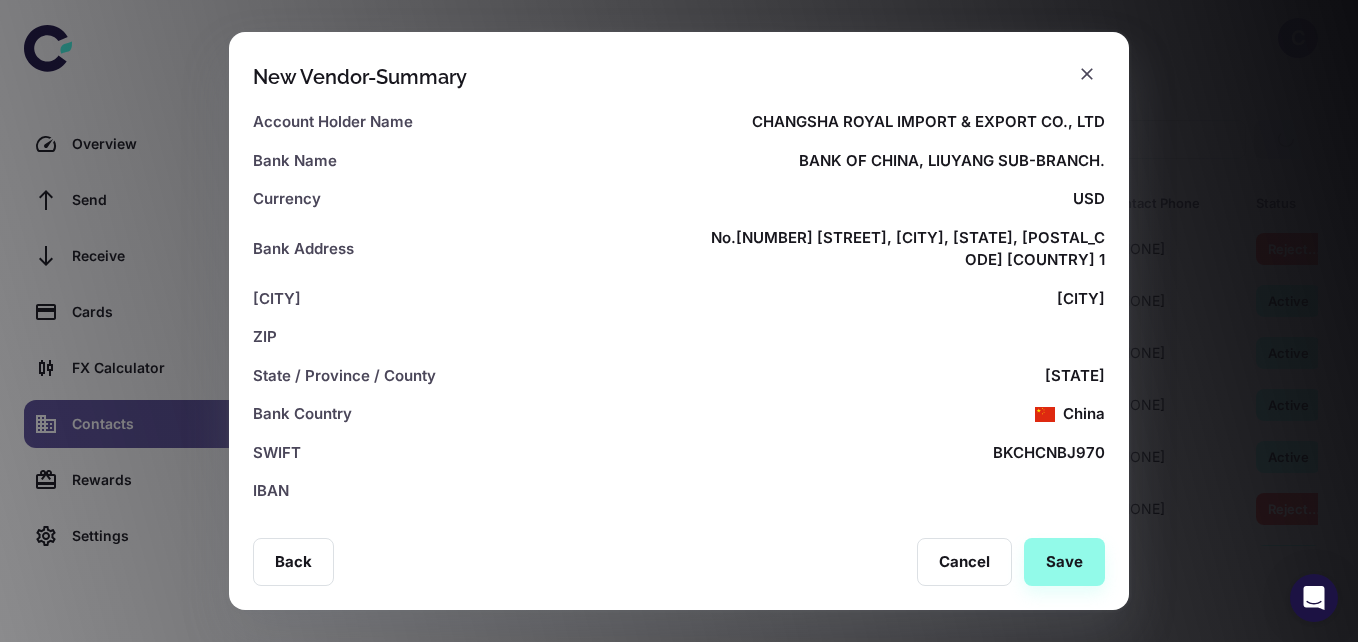 scroll, scrollTop: 572, scrollLeft: 0, axis: vertical 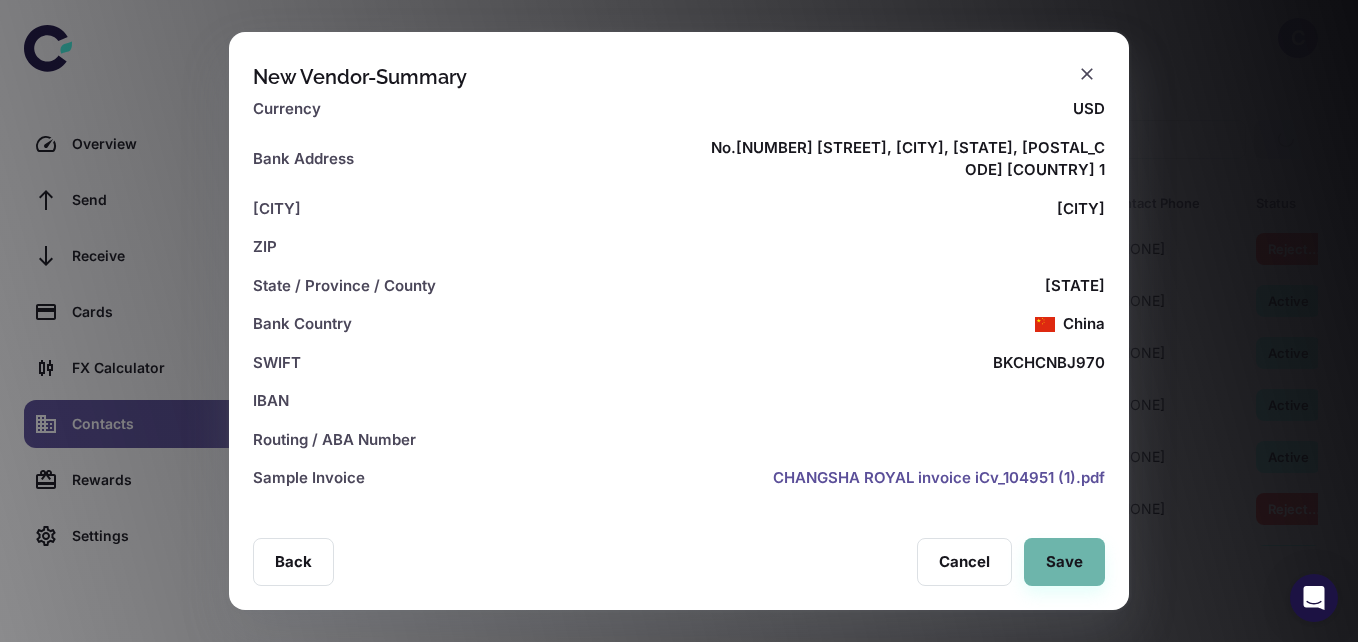 click on "Save" at bounding box center (1064, 562) 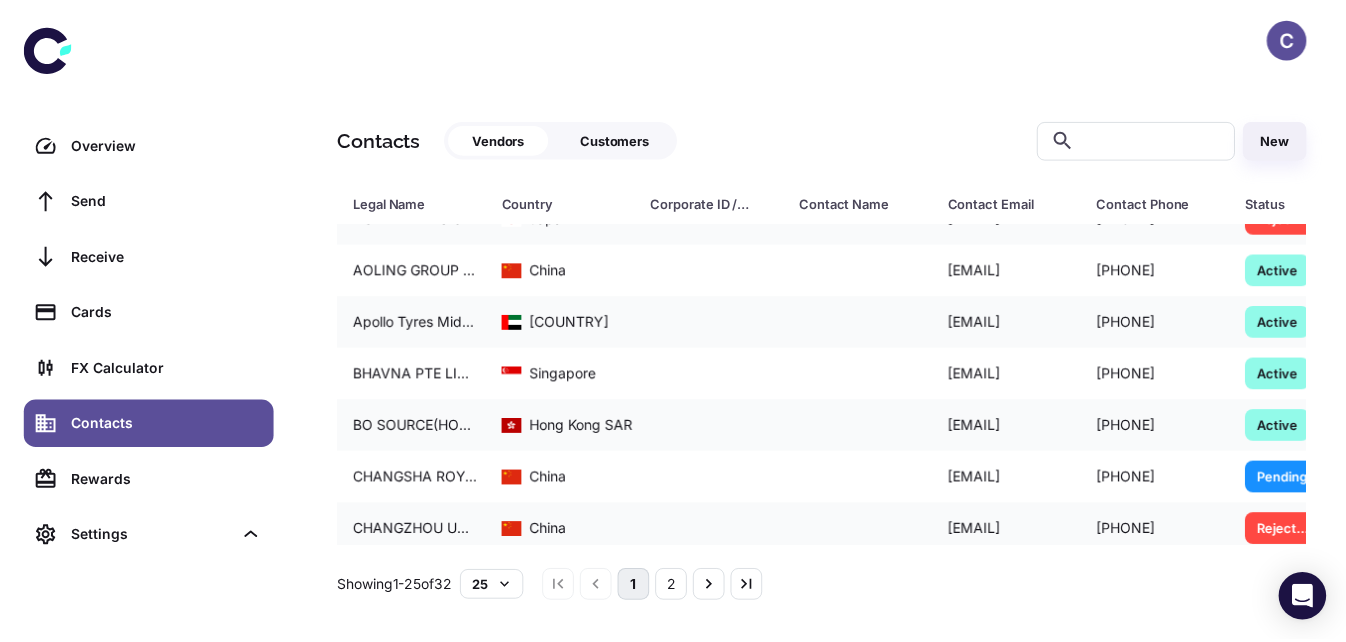 scroll, scrollTop: 59, scrollLeft: 0, axis: vertical 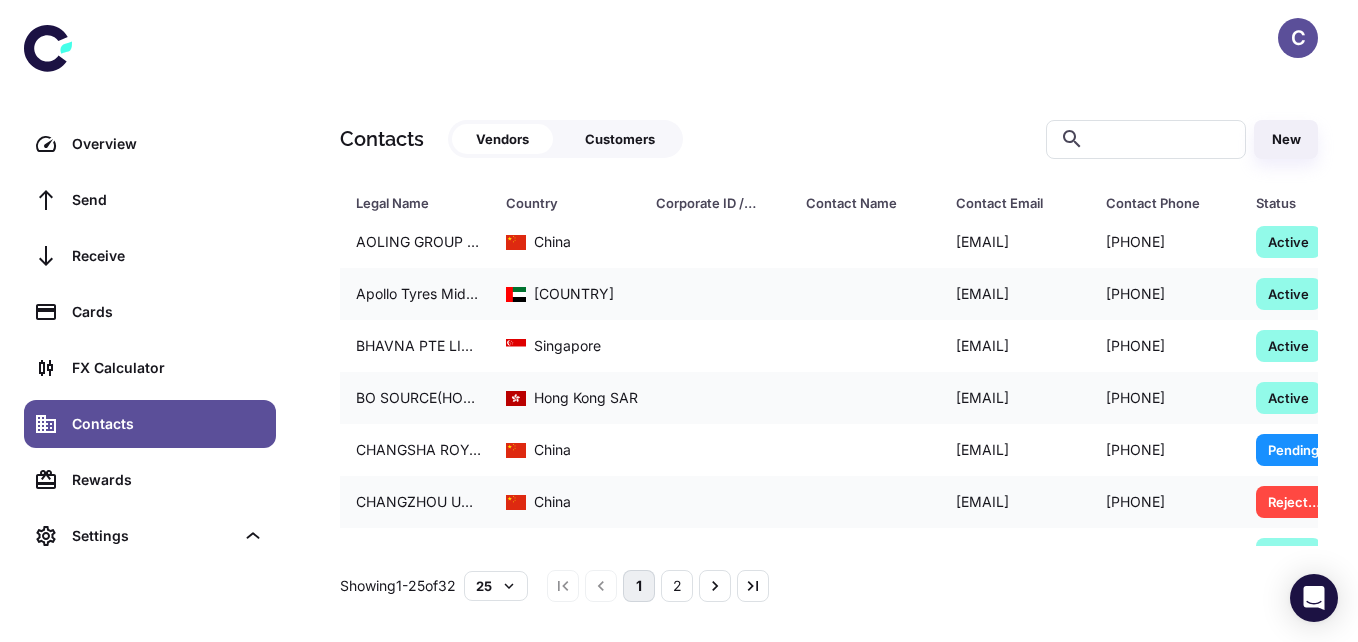 click at bounding box center (715, 242) 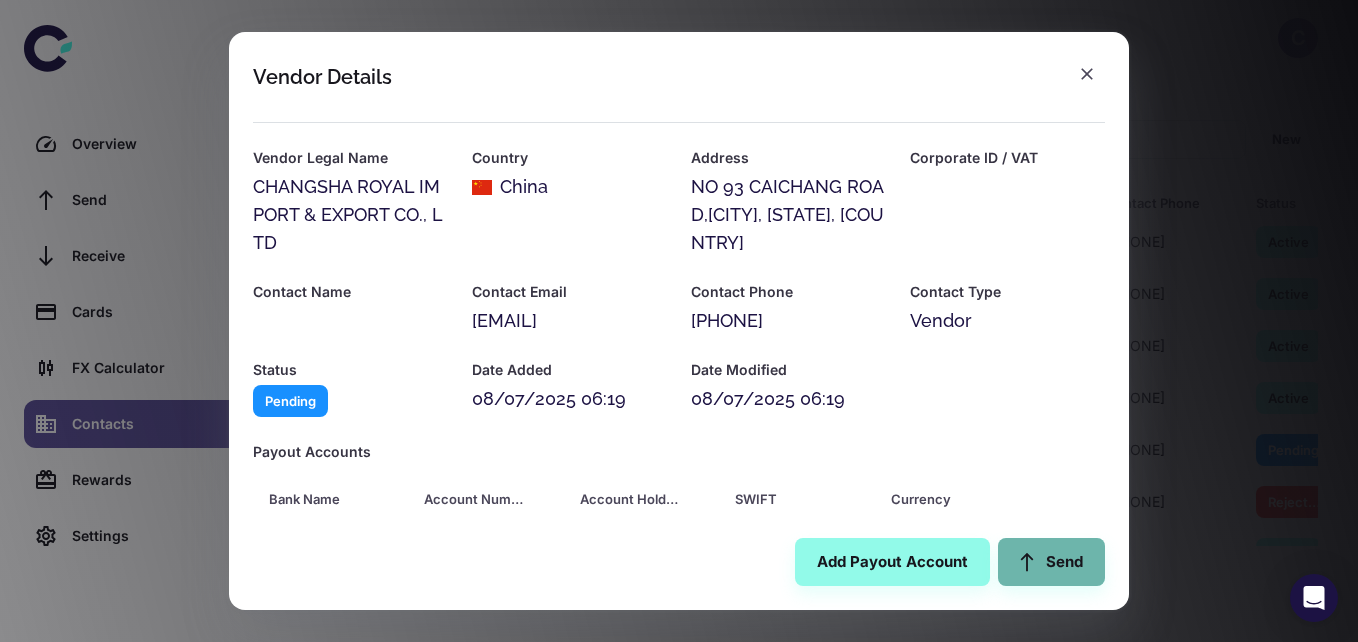 click on "Send" at bounding box center [1051, 562] 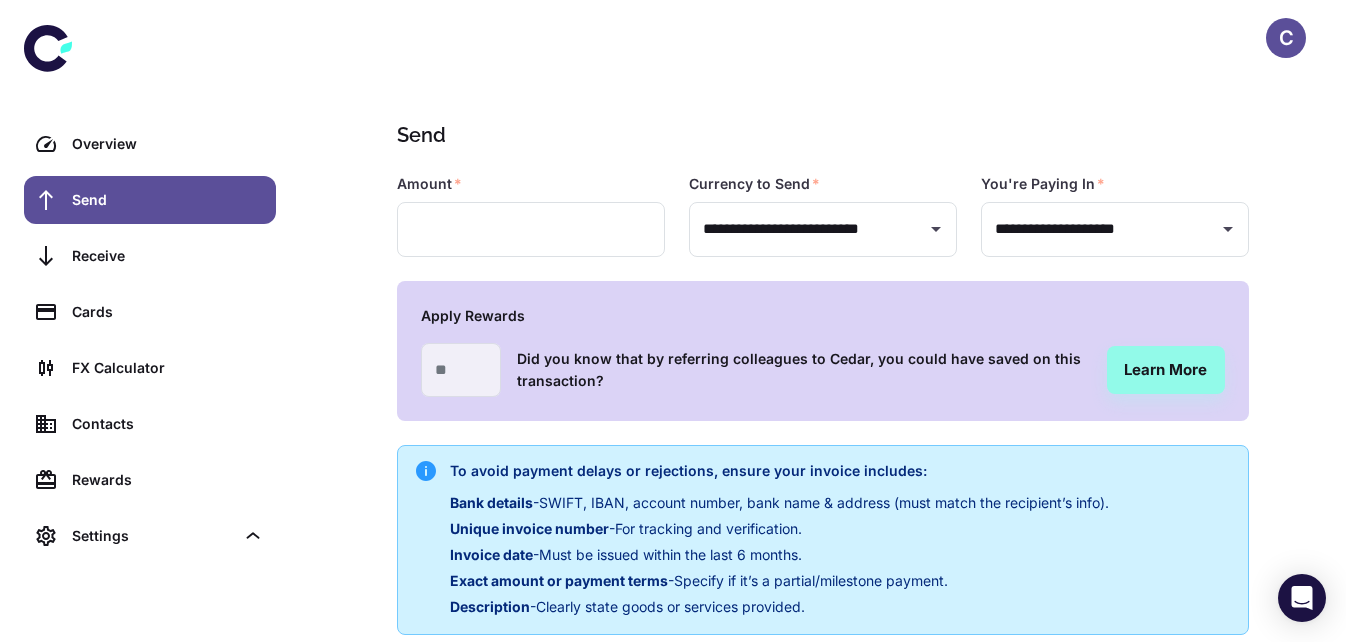 click at bounding box center [531, 229] 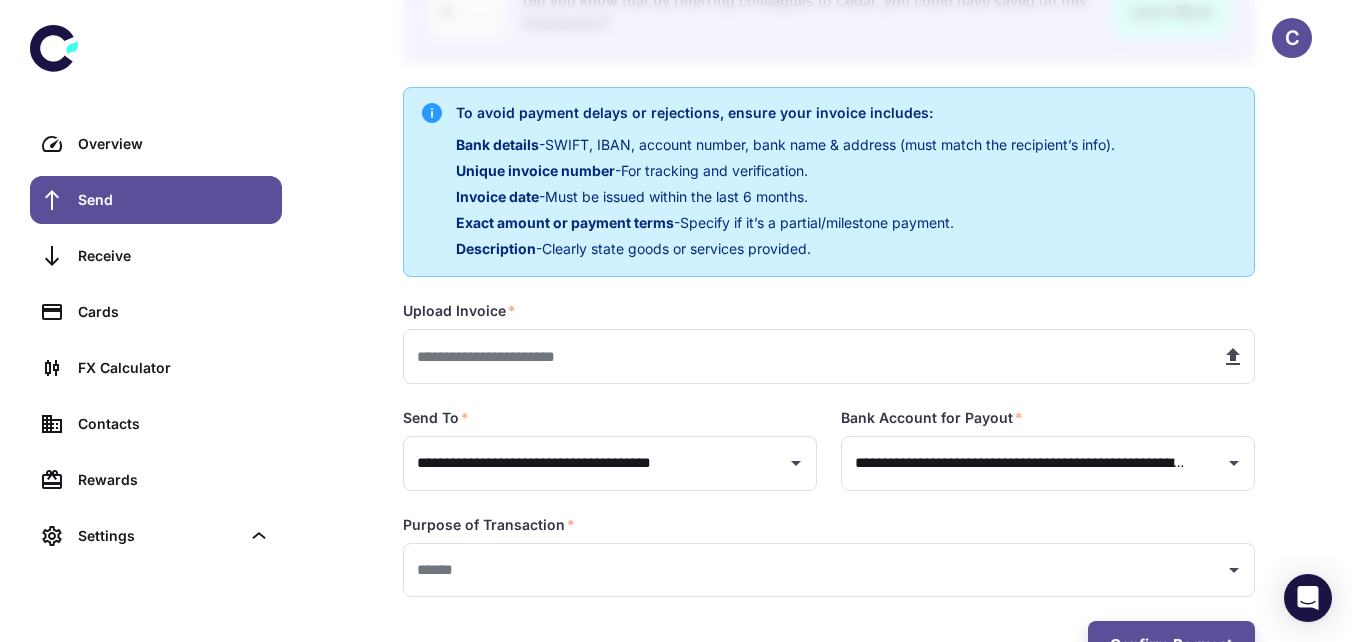 scroll, scrollTop: 425, scrollLeft: 0, axis: vertical 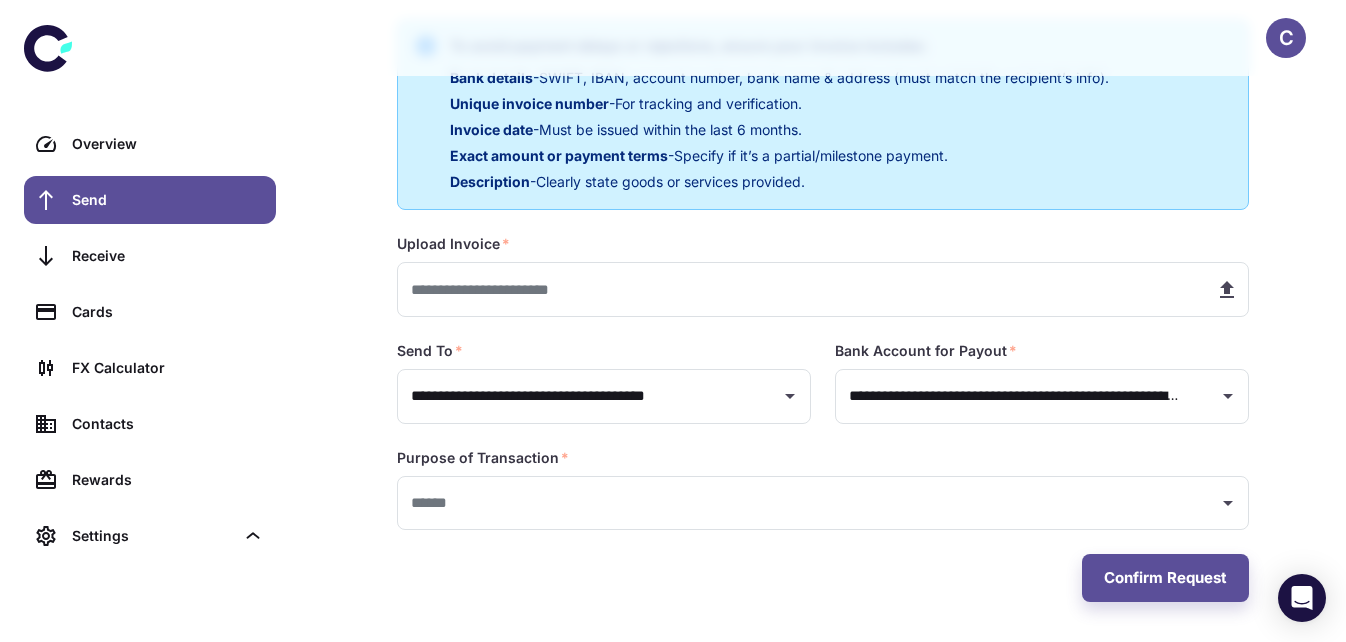 type on "******" 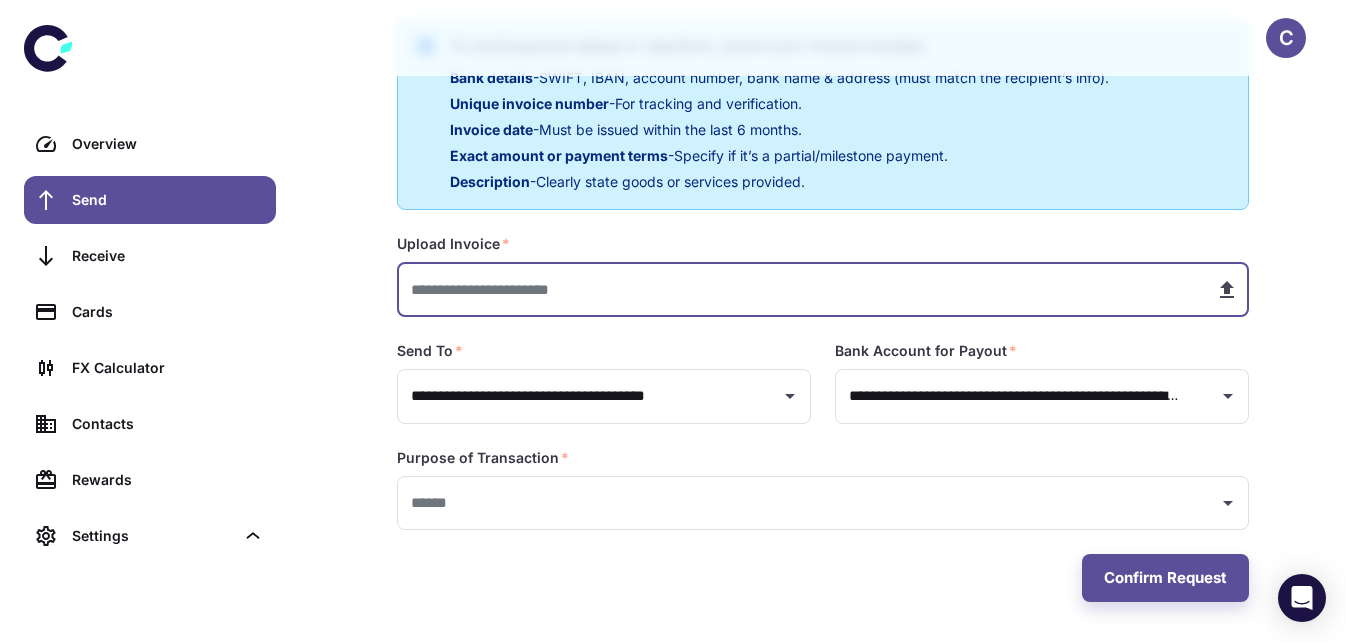 click at bounding box center (798, 289) 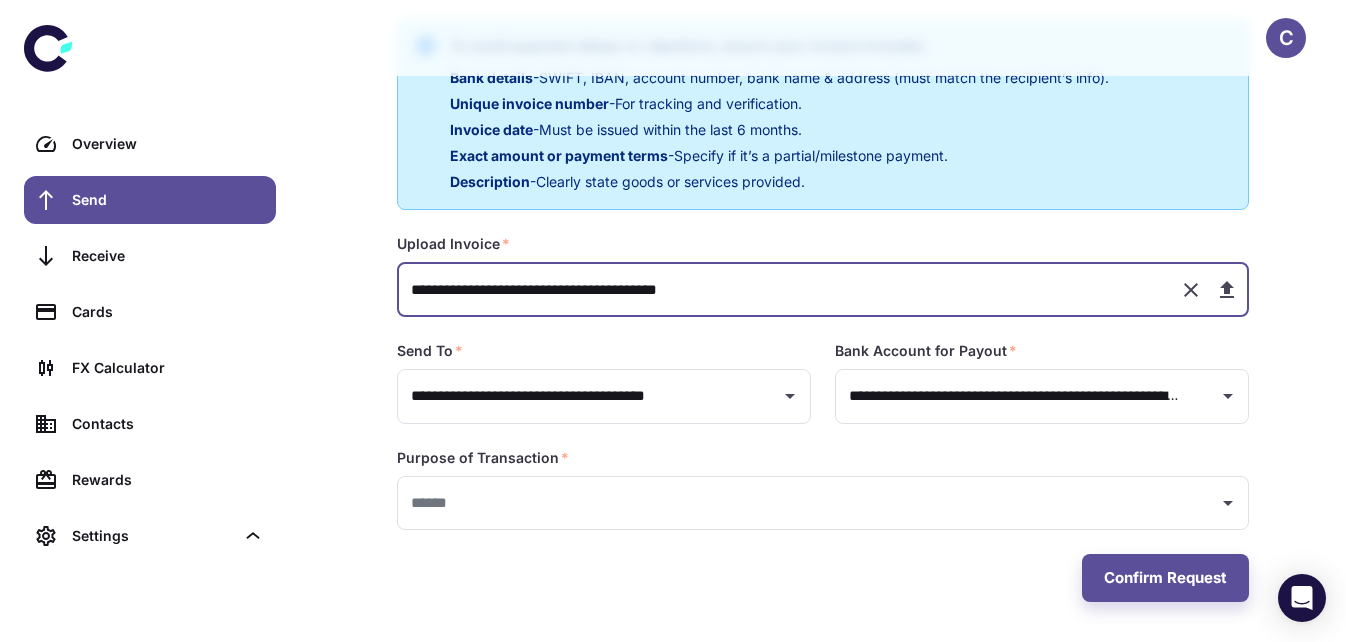 click at bounding box center (808, 503) 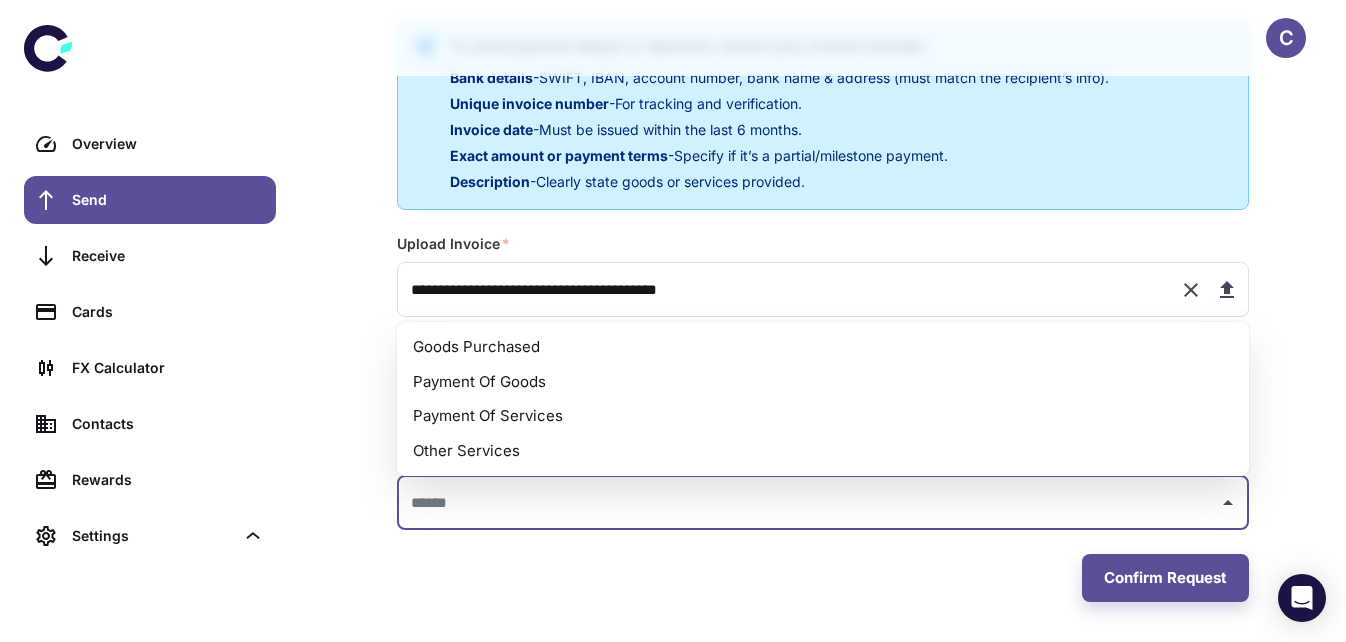 click on "Payment Of Goods" at bounding box center (823, 382) 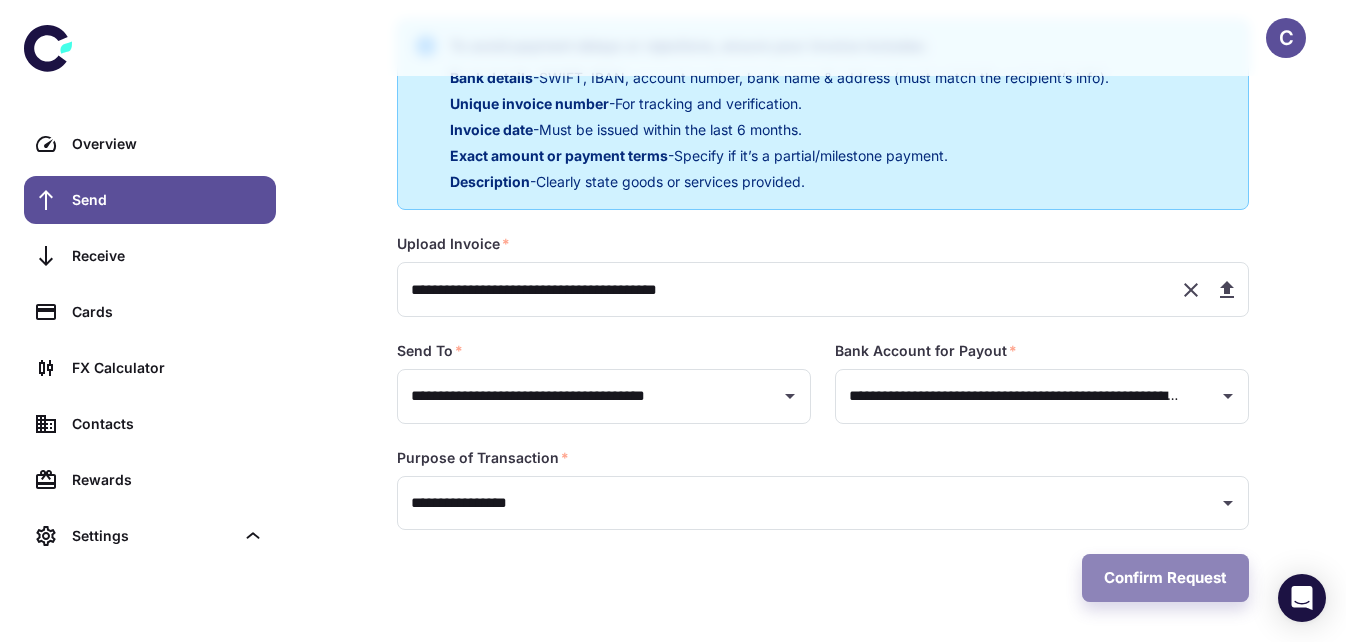 click on "Confirm Request" at bounding box center (1165, 578) 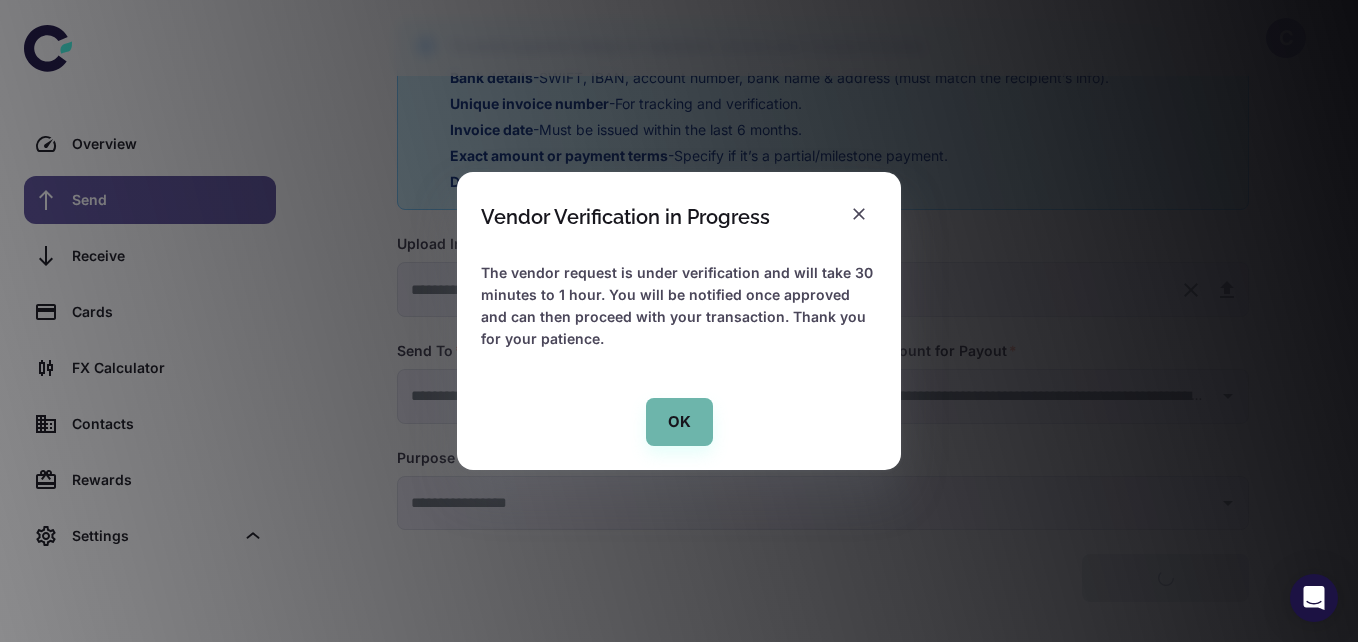 click on "OK" at bounding box center (679, 422) 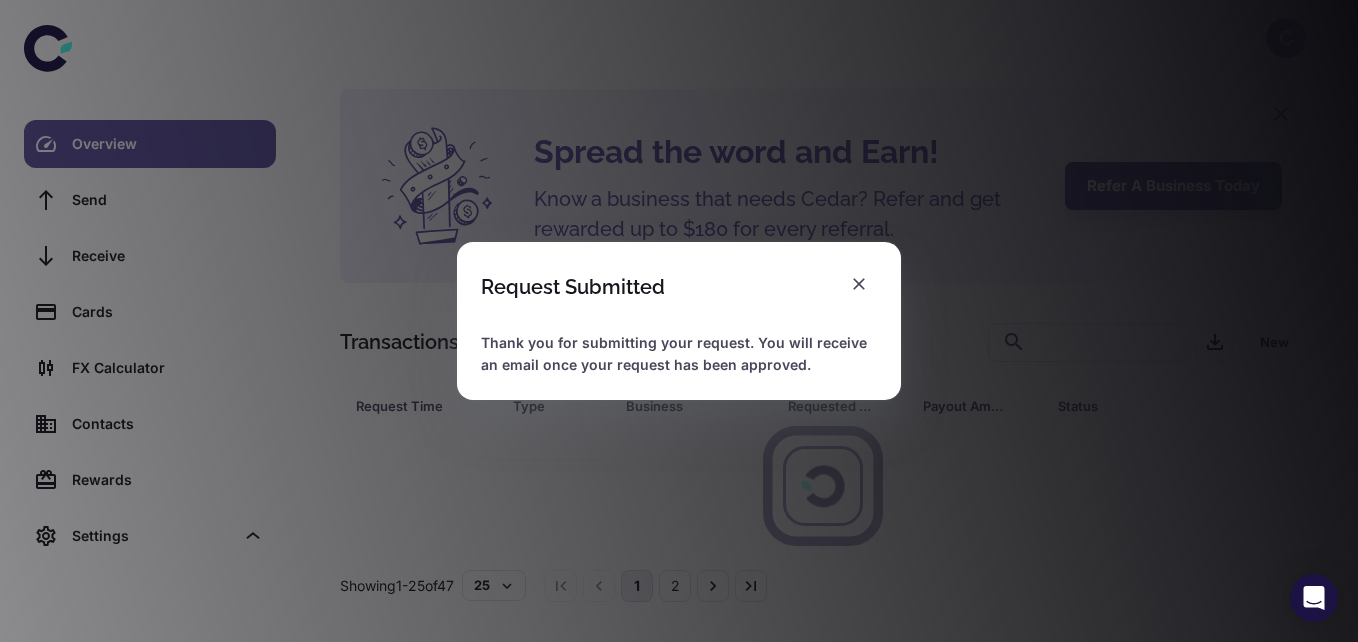 scroll, scrollTop: 11, scrollLeft: 0, axis: vertical 